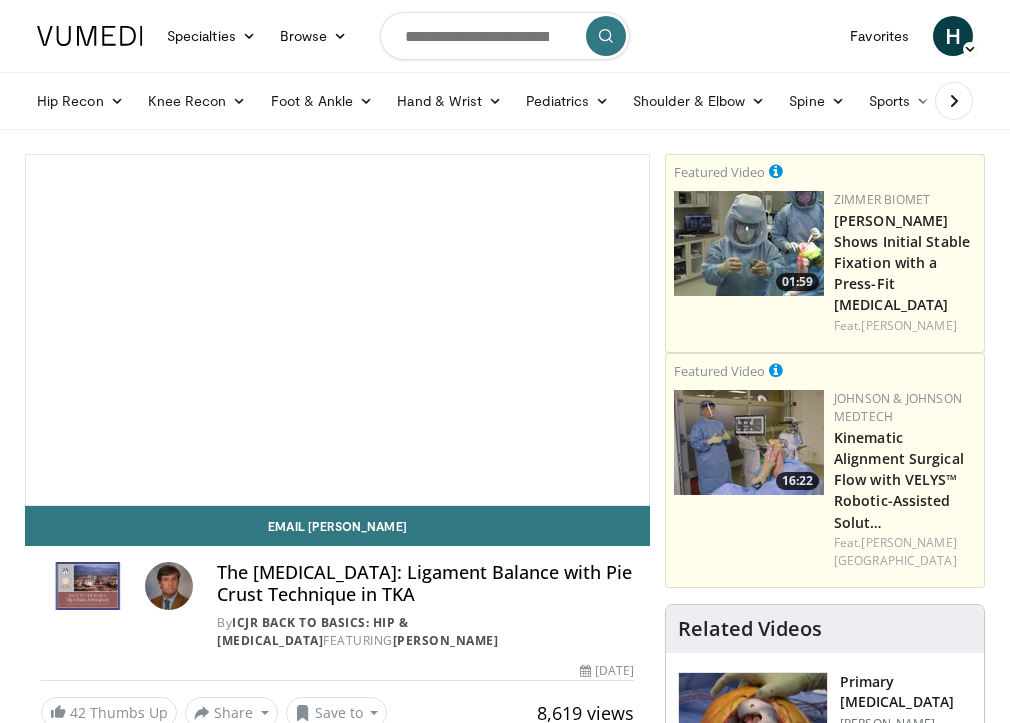 scroll, scrollTop: 0, scrollLeft: 0, axis: both 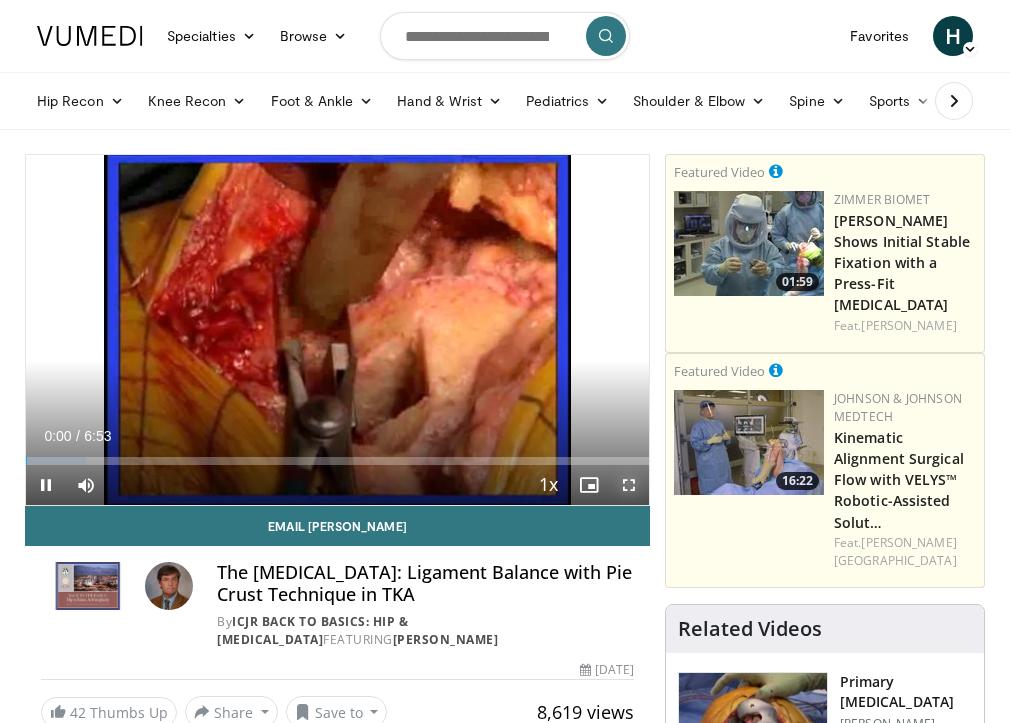 click at bounding box center [629, 485] 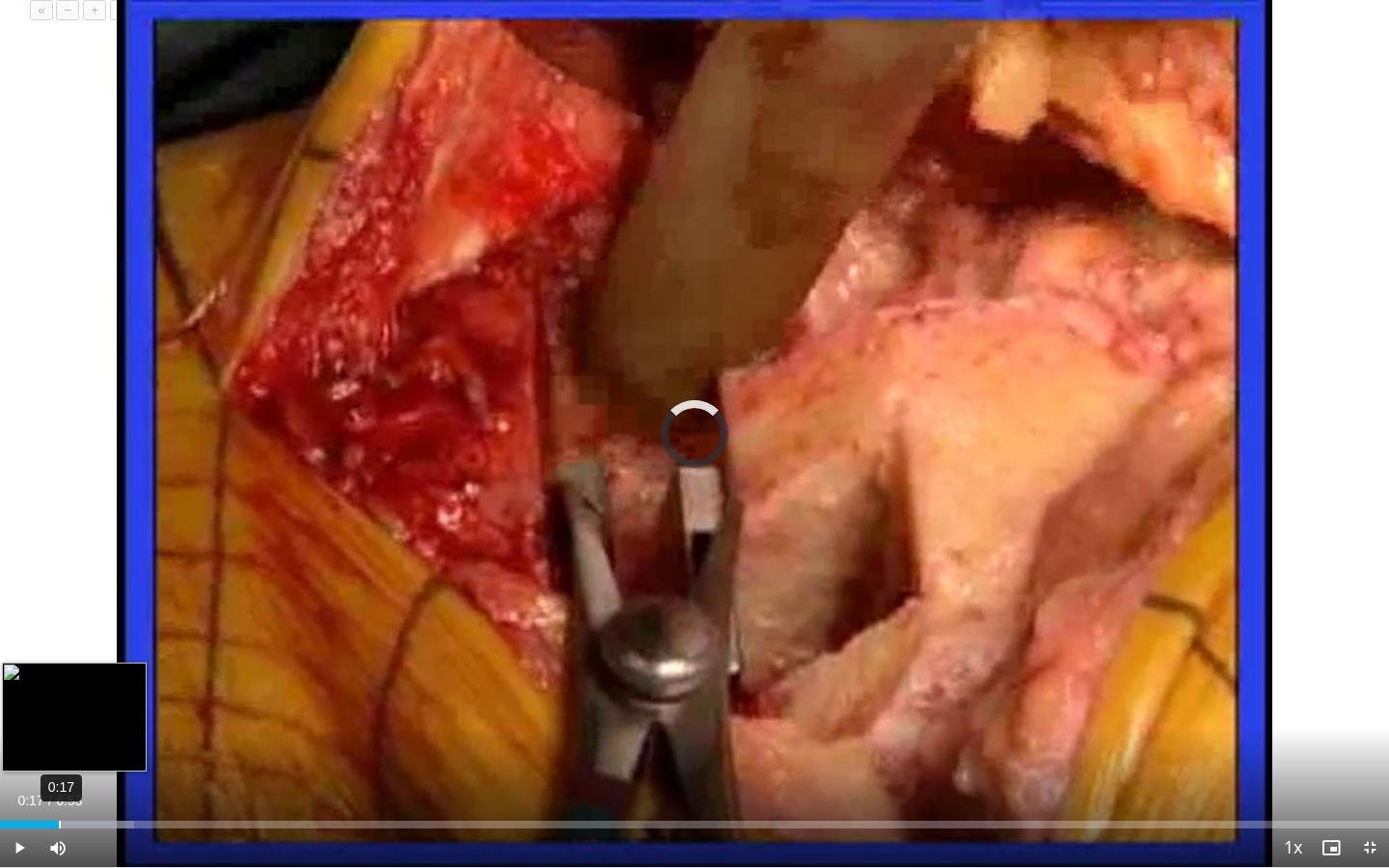 click on "Loaded :  9.64% 0:17 0:04" at bounding box center [694, 819] 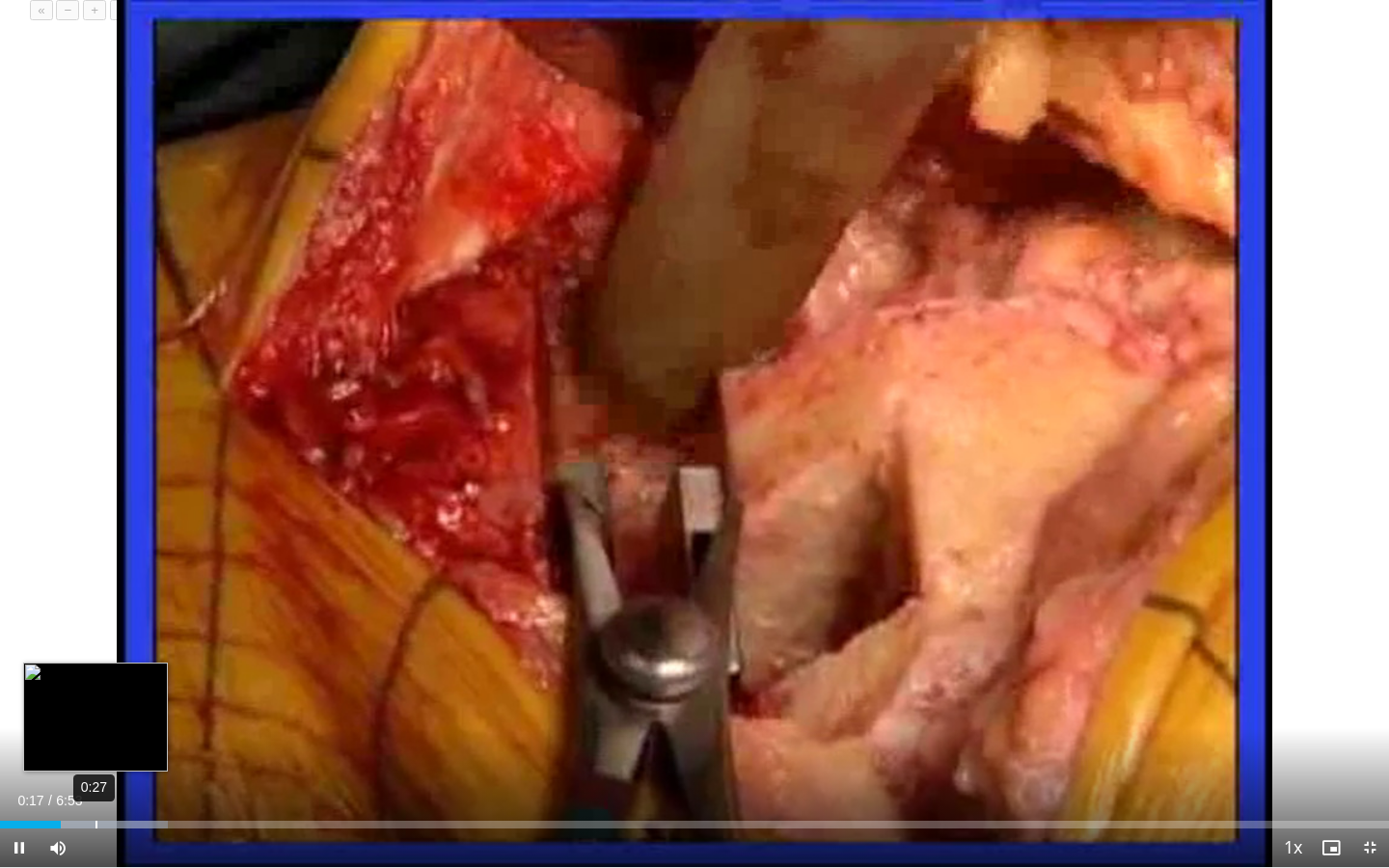 click on "Loaded :  12.10% 0:27 0:18" at bounding box center (694, 819) 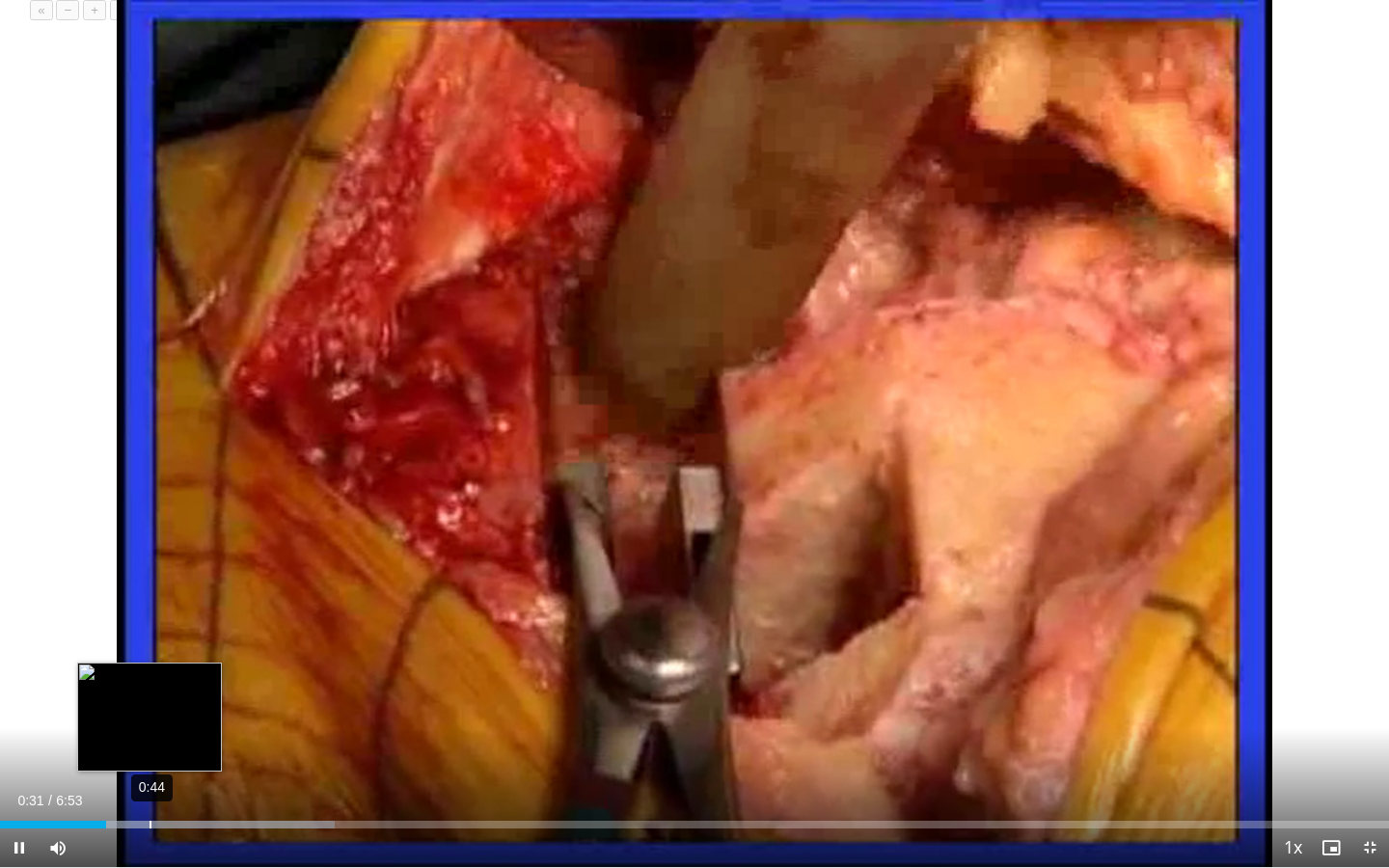click on "Loaded :  24.13% 0:44 0:31" at bounding box center (694, 819) 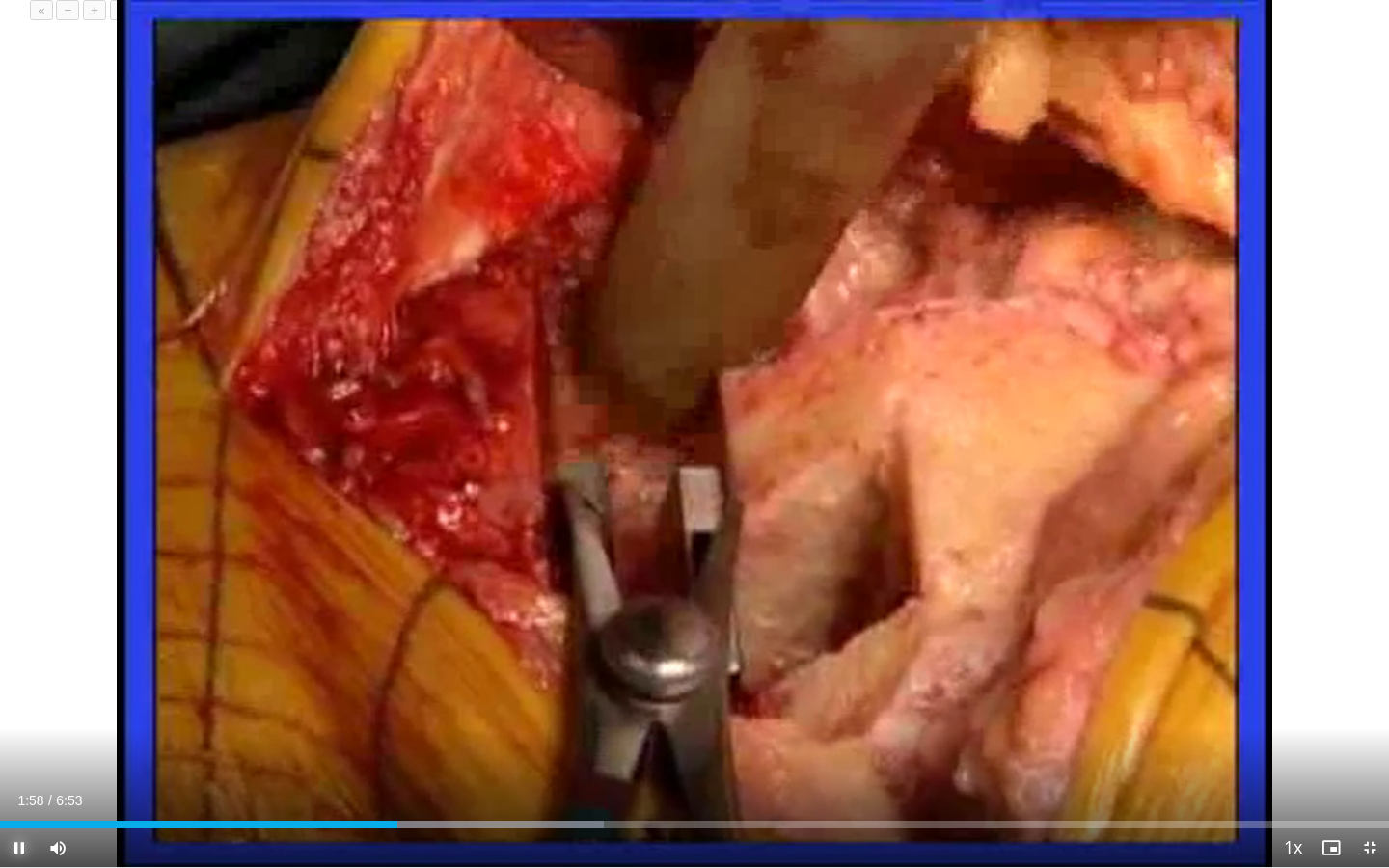 click at bounding box center (19, 848) 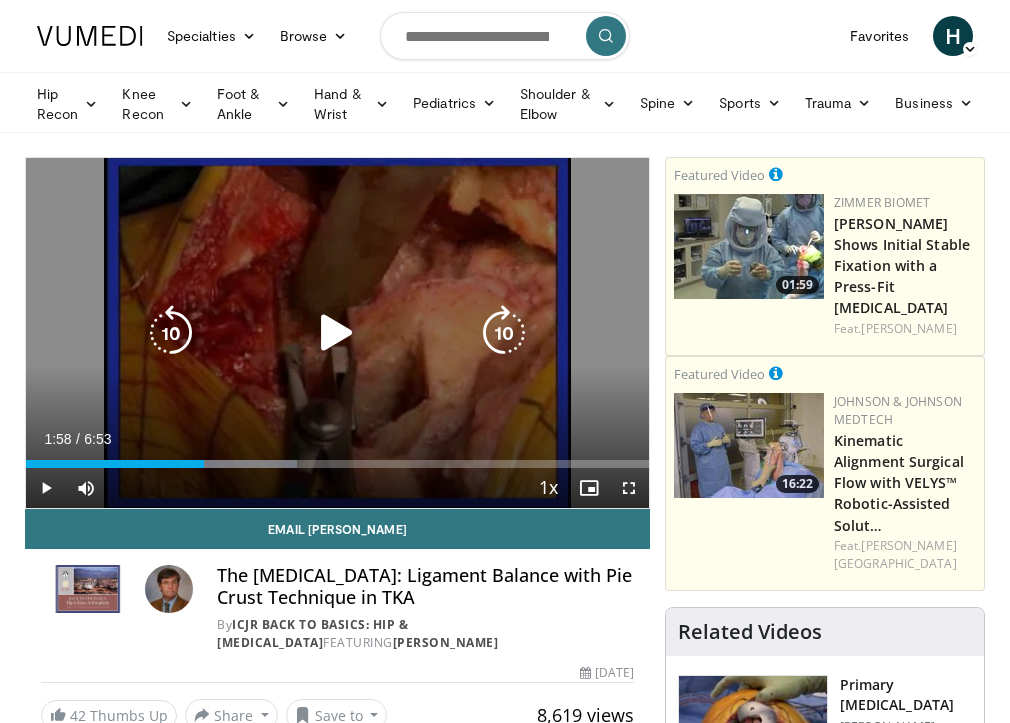 click at bounding box center [337, 333] 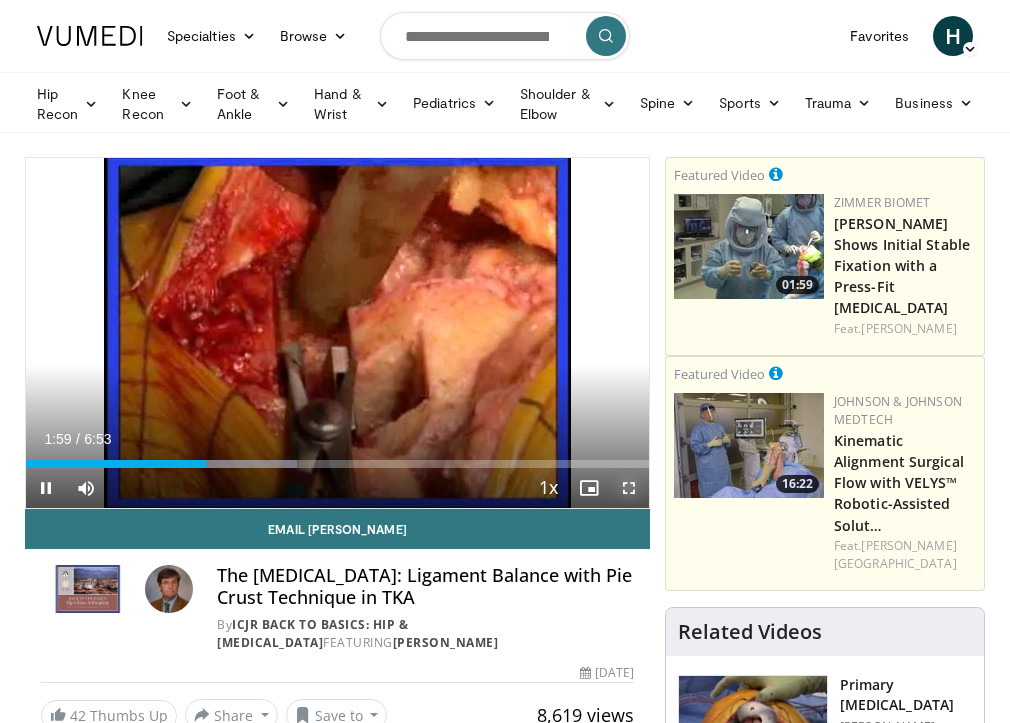 click at bounding box center [629, 488] 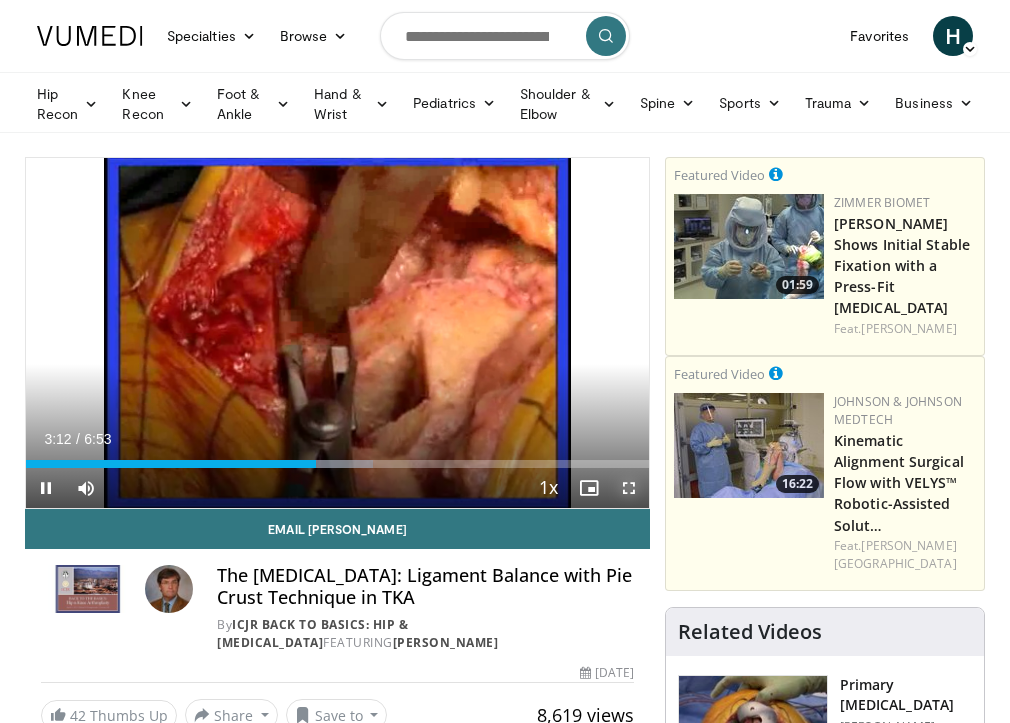 click at bounding box center (629, 488) 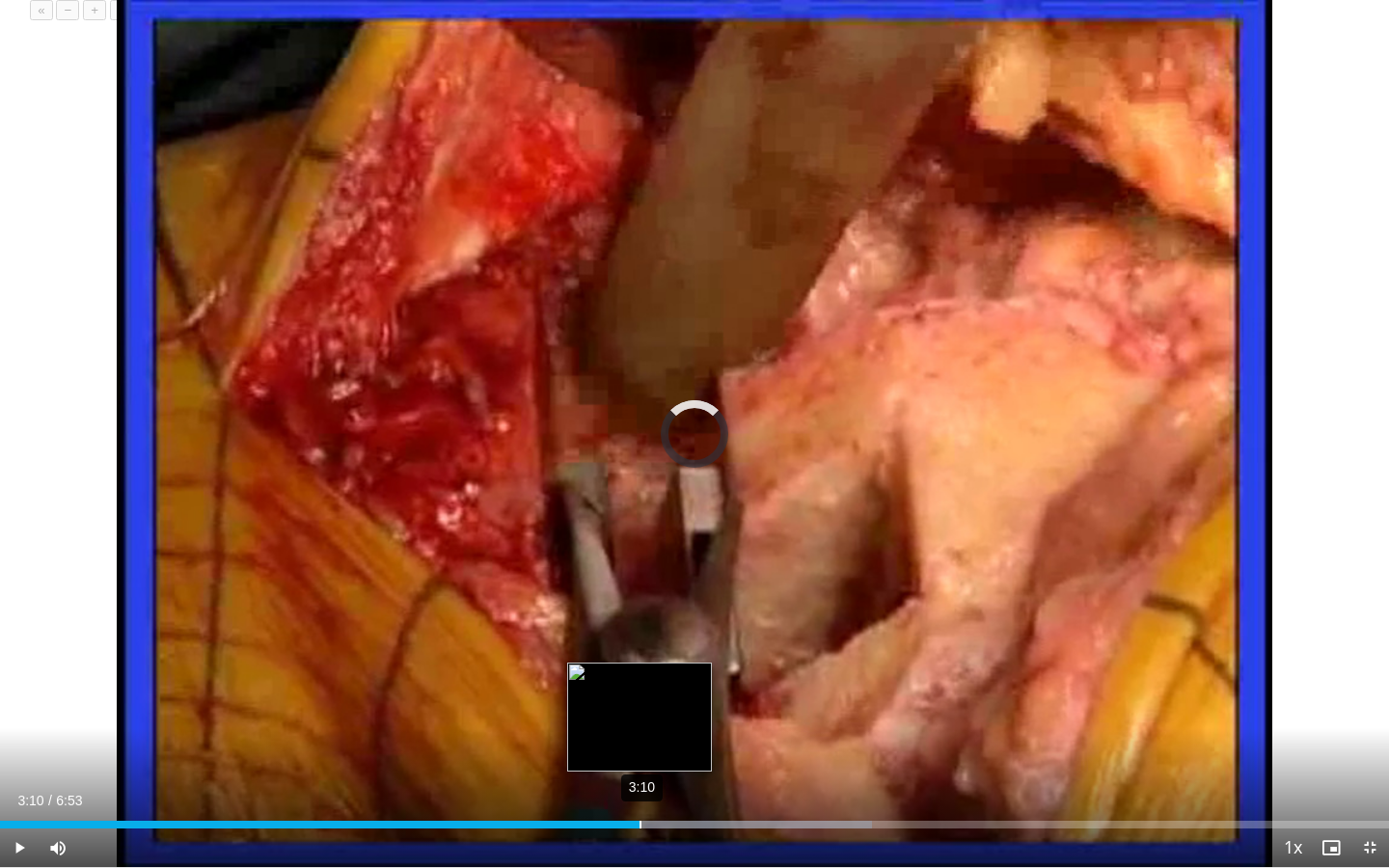 click on "3:10" at bounding box center (640, 825) 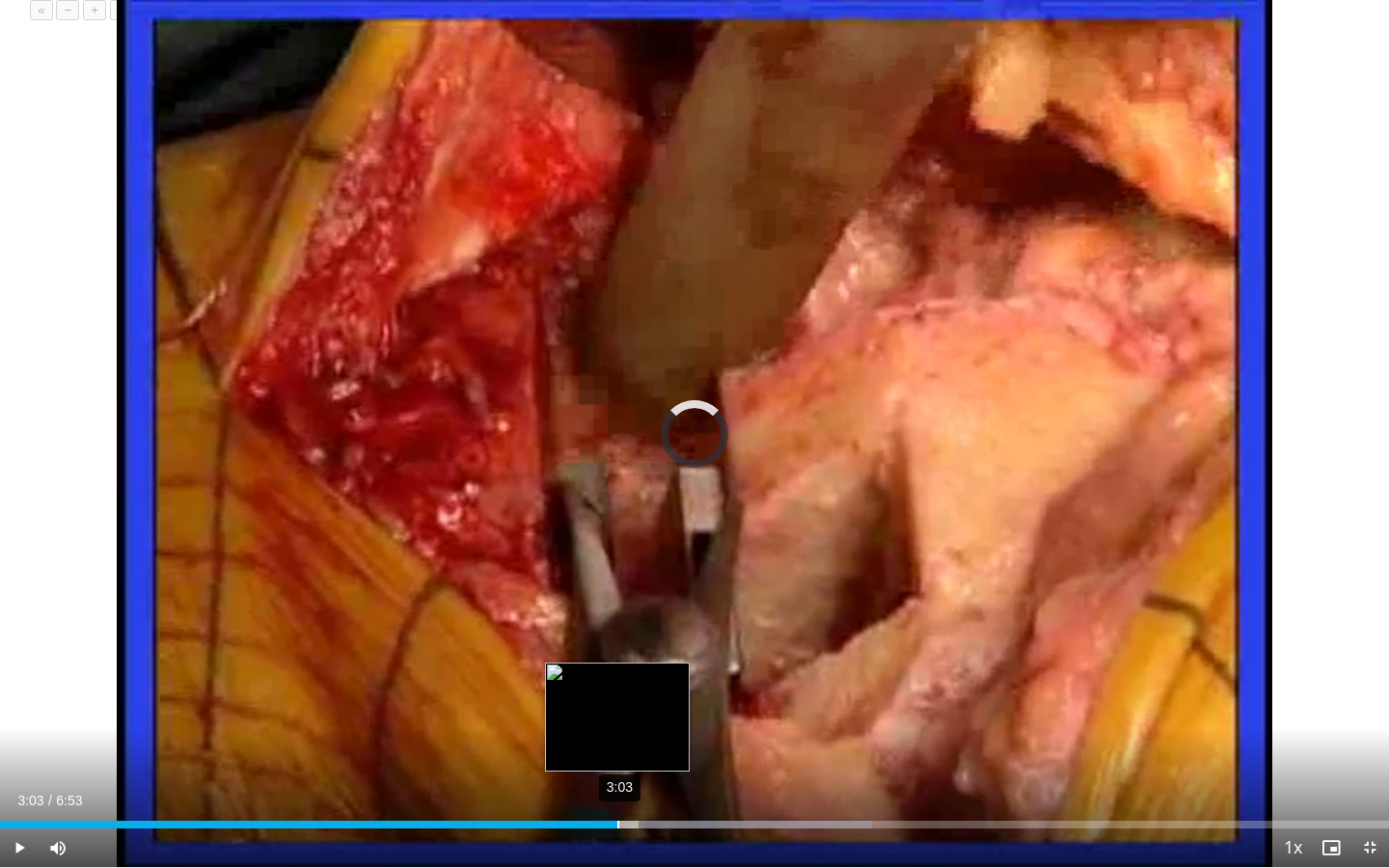 click on "Loaded :  62.76% 3:03 3:13" at bounding box center (694, 819) 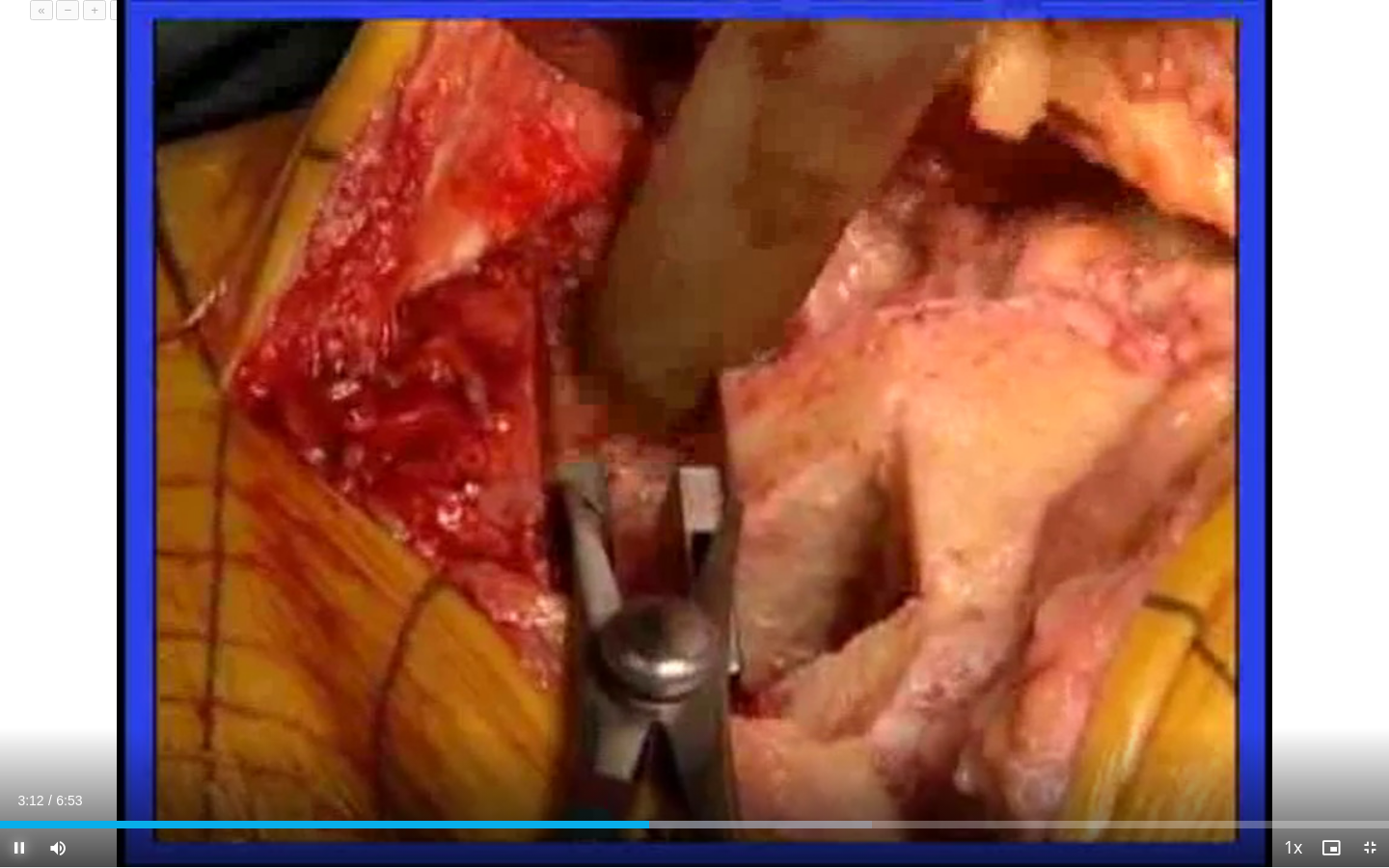 click at bounding box center (19, 848) 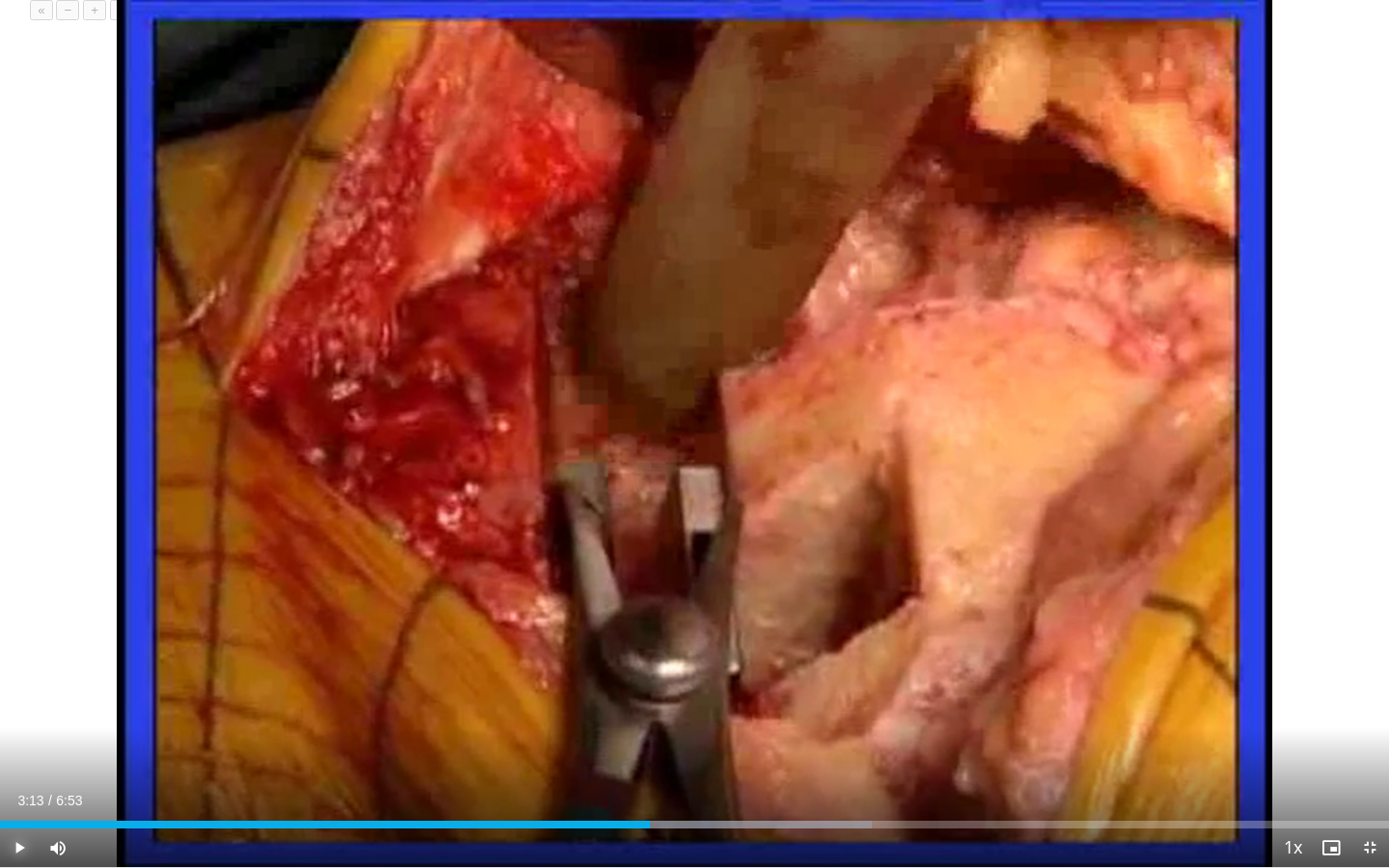 click at bounding box center (19, 848) 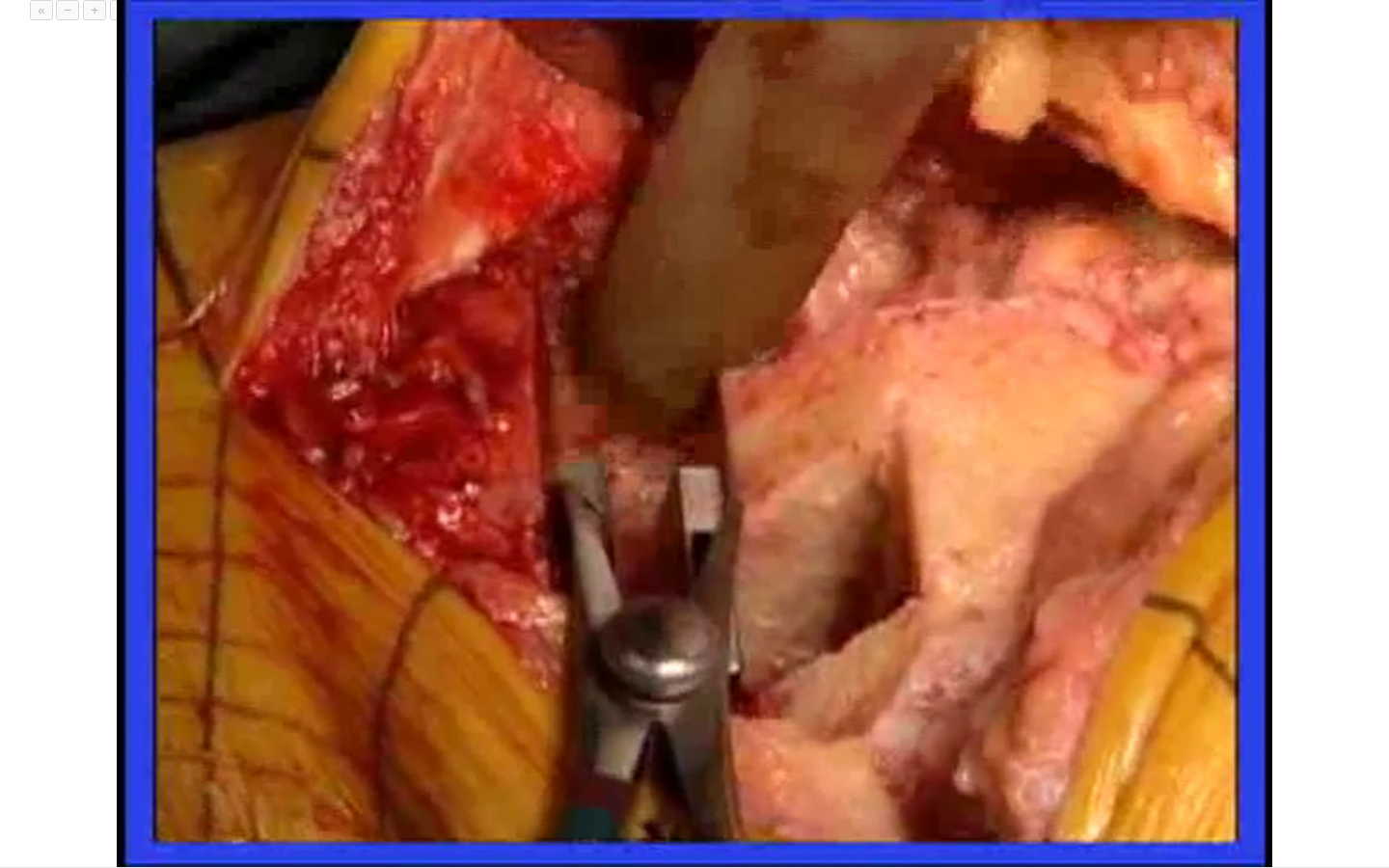 click on "10 seconds
Tap to unmute" at bounding box center [694, 433] 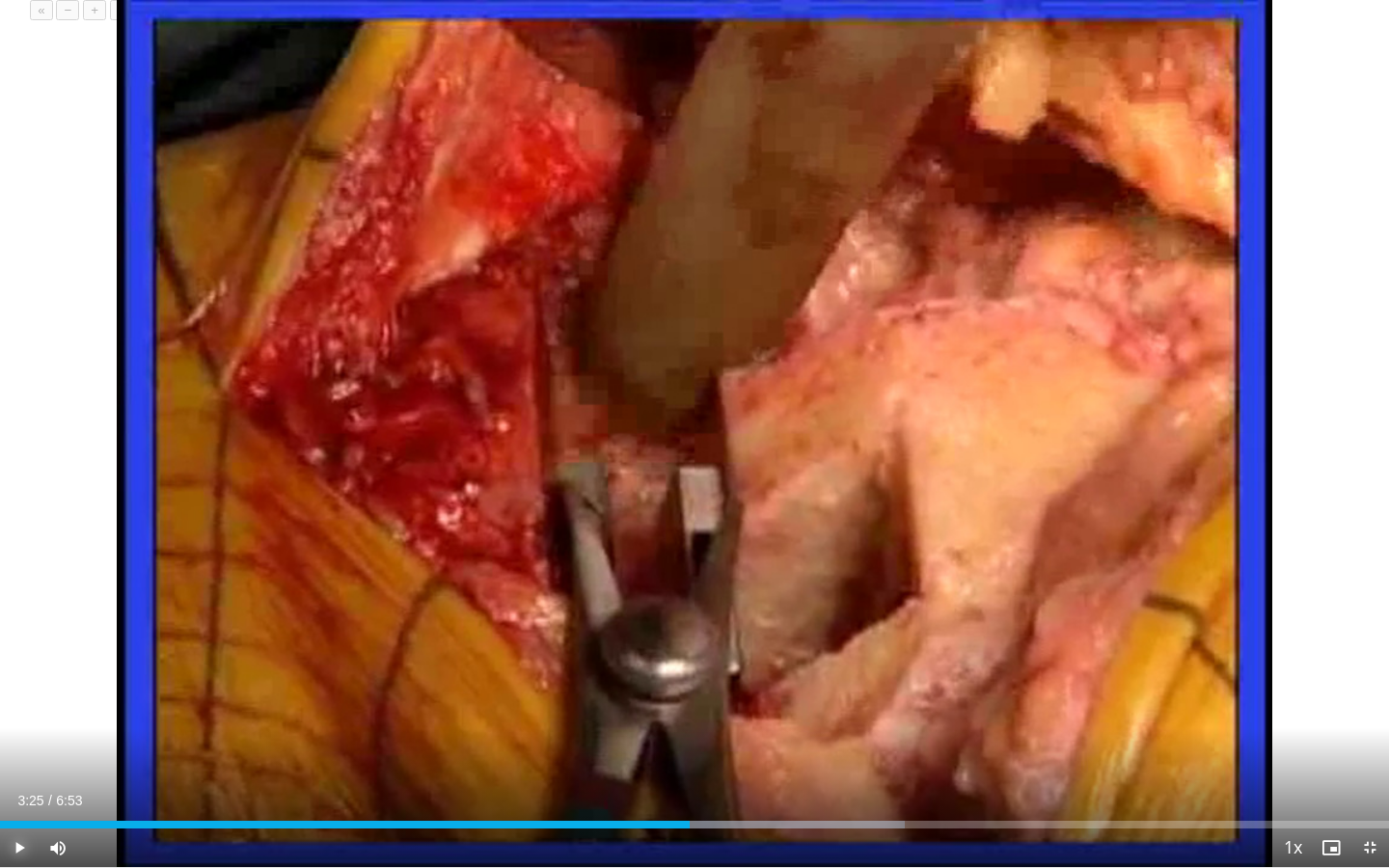 click at bounding box center [19, 848] 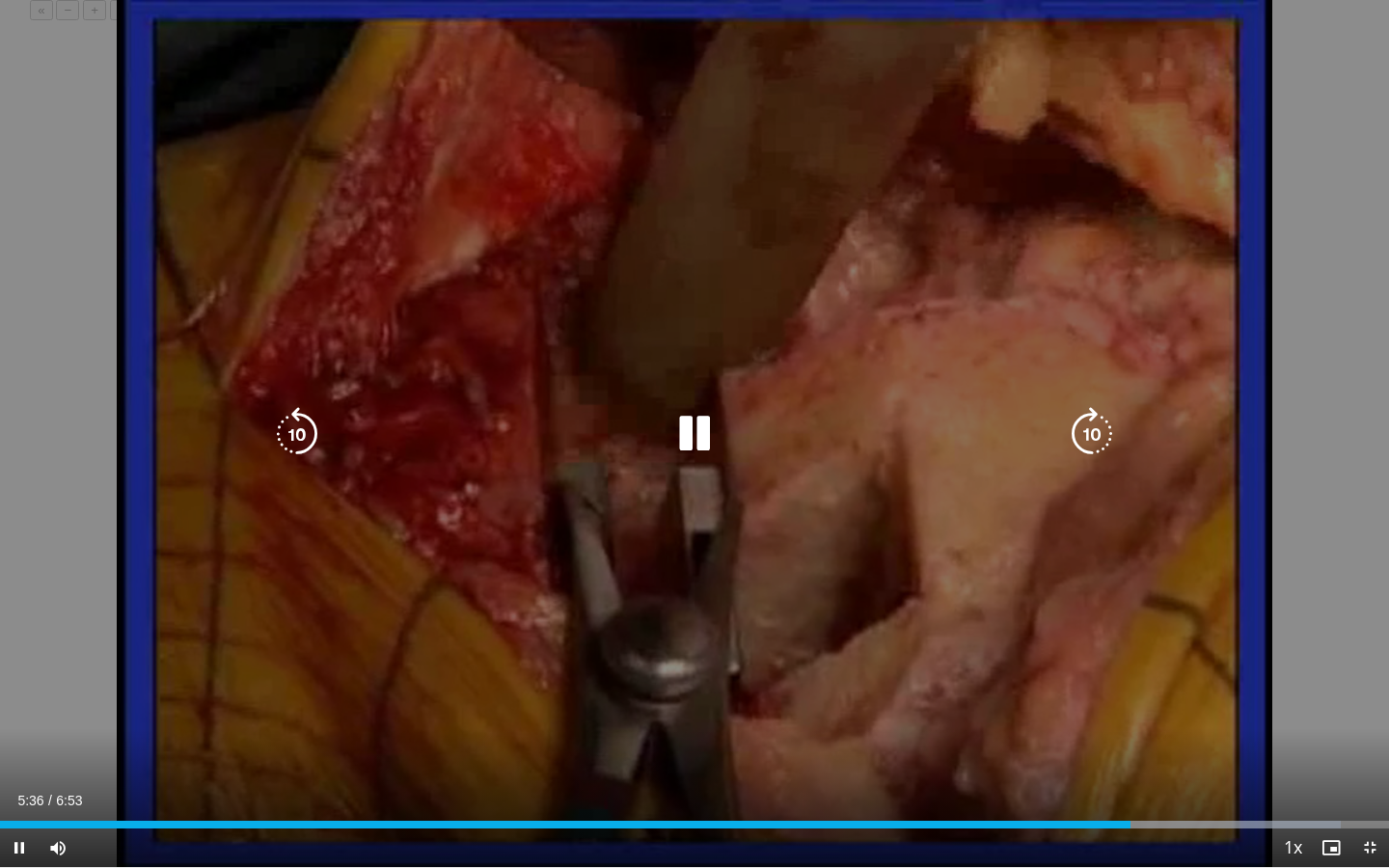 click at bounding box center [694, 434] 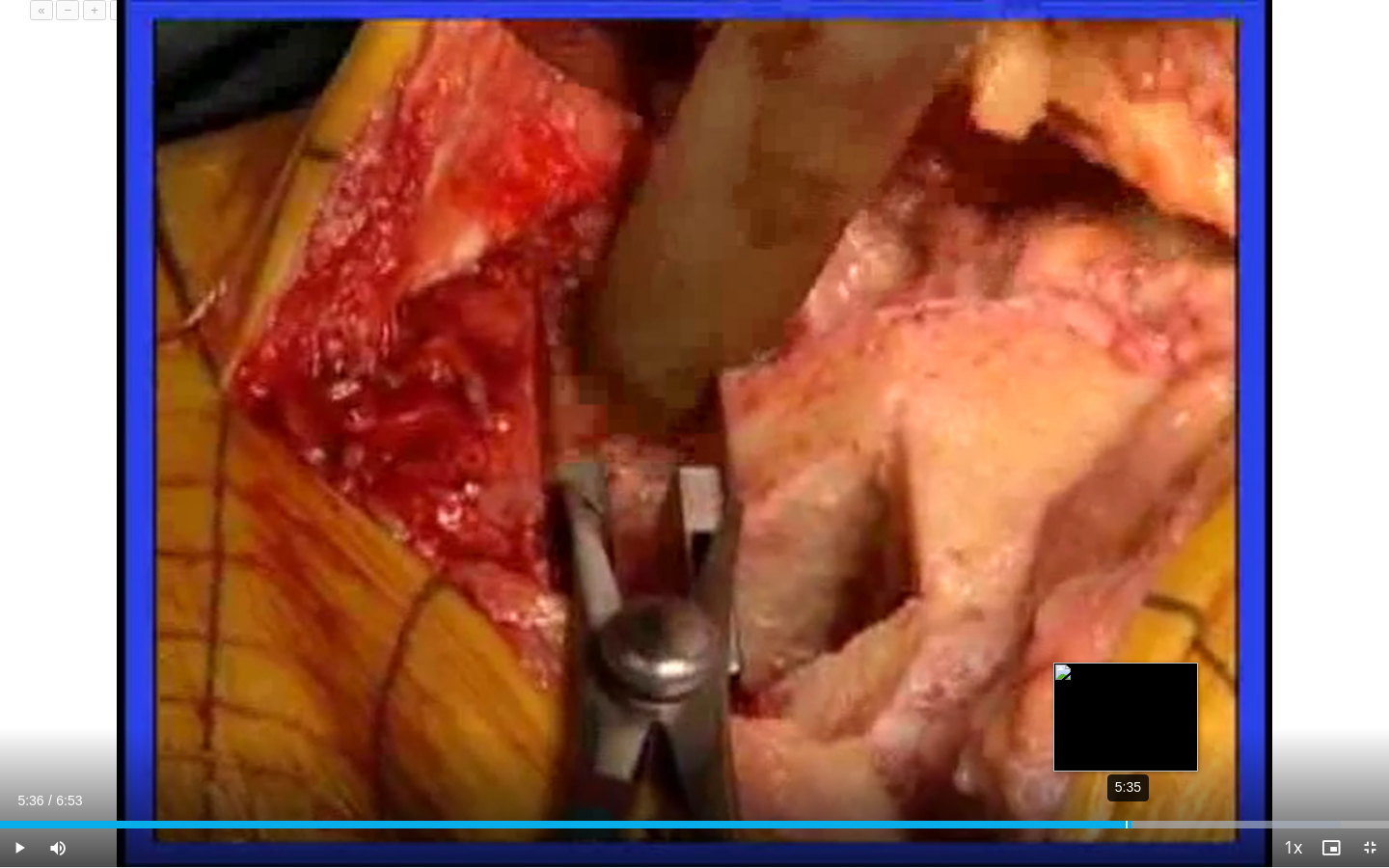 click on "5:35" at bounding box center [1127, 825] 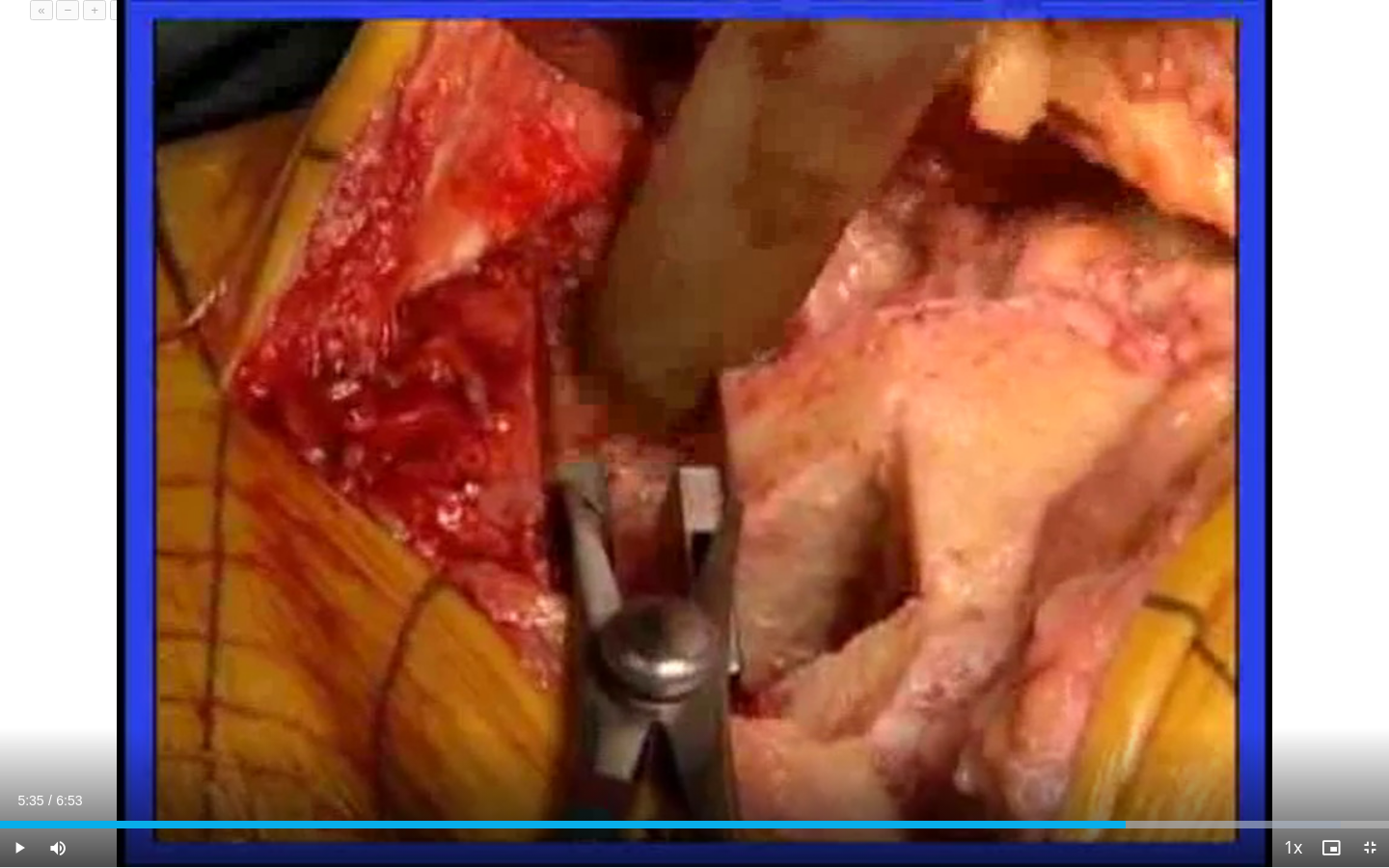 type 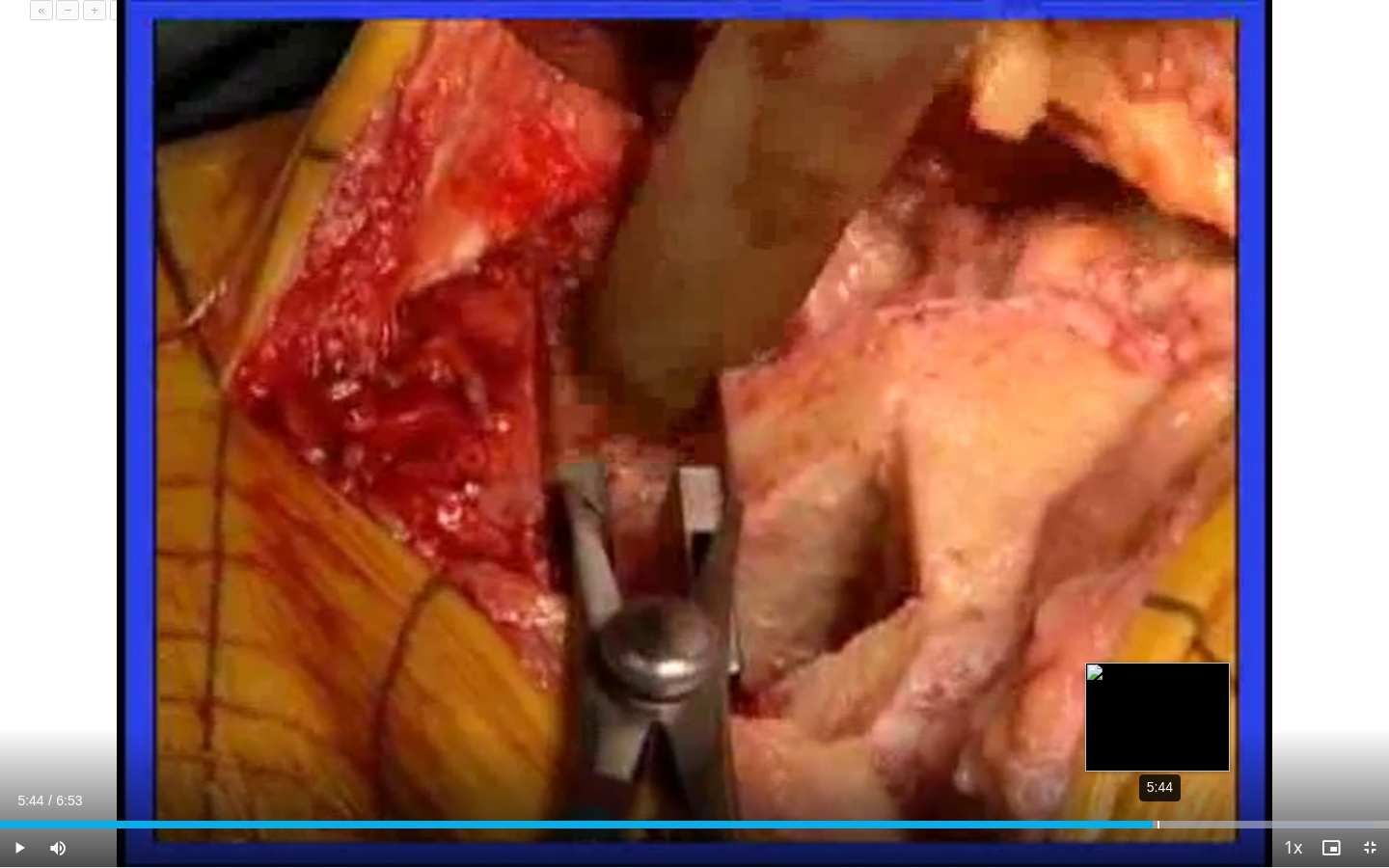 click on "Loaded :  98.97% 5:44 5:44" at bounding box center [694, 819] 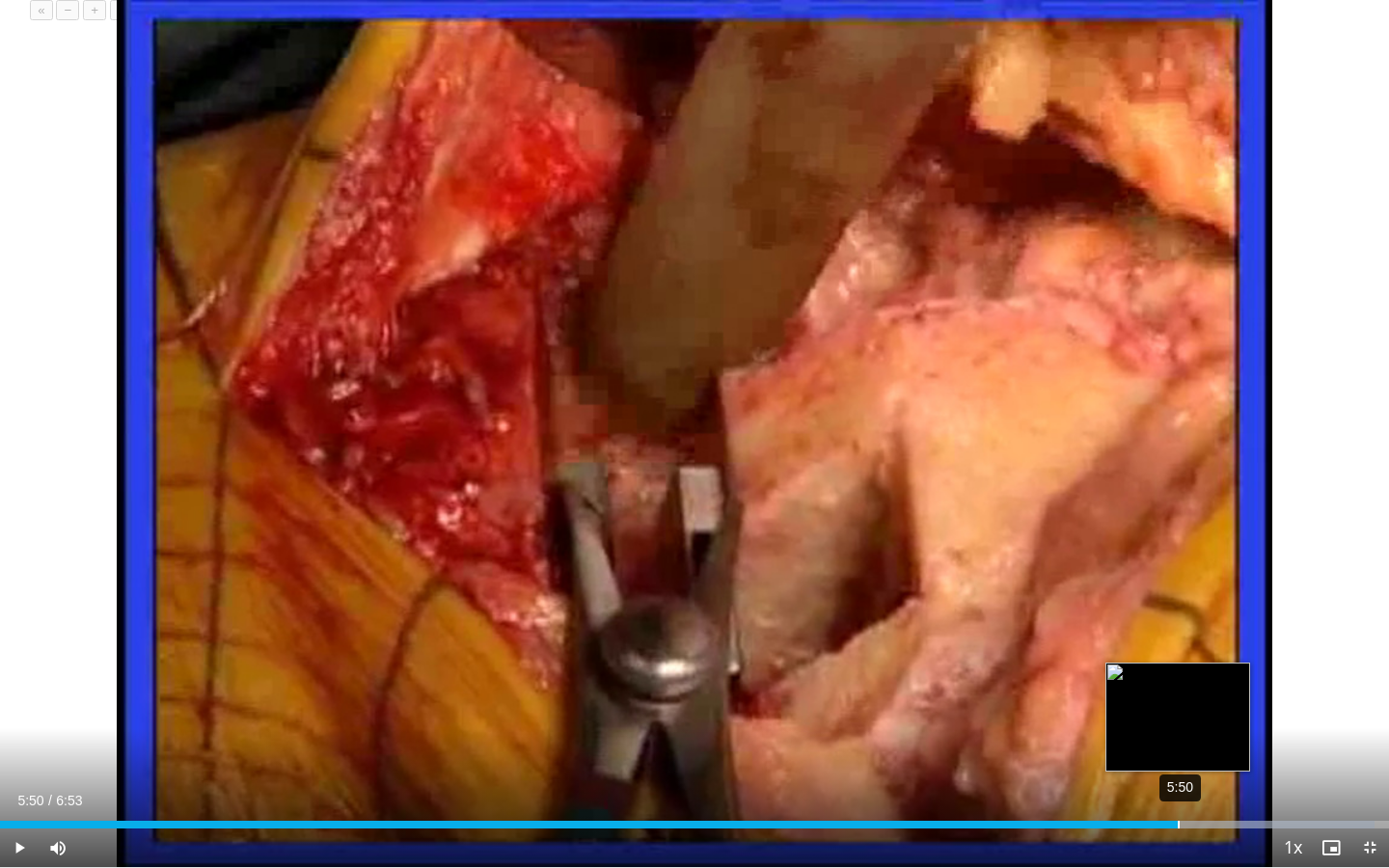 click on "5:50" at bounding box center [1179, 825] 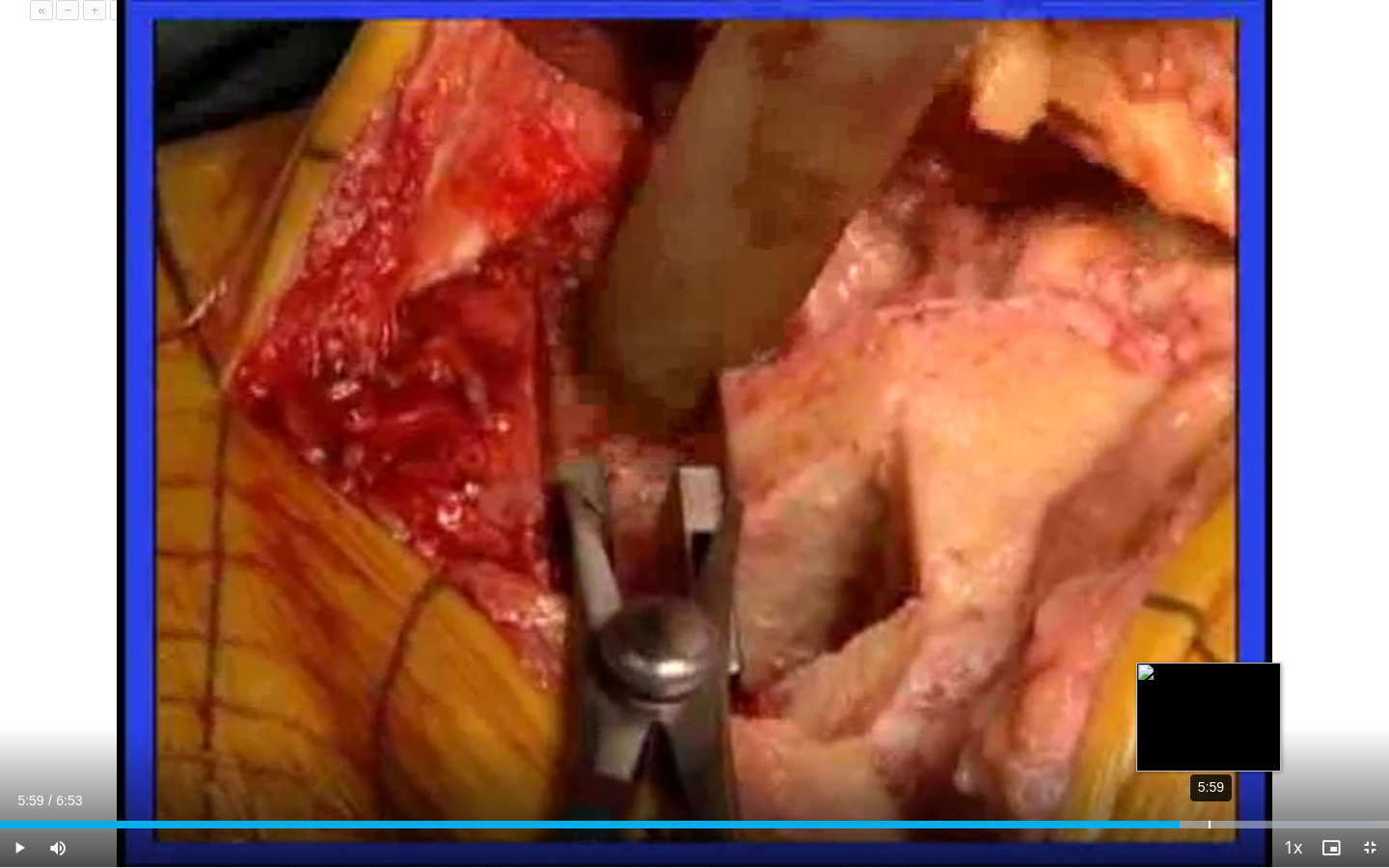 click on "5:59" at bounding box center [1210, 825] 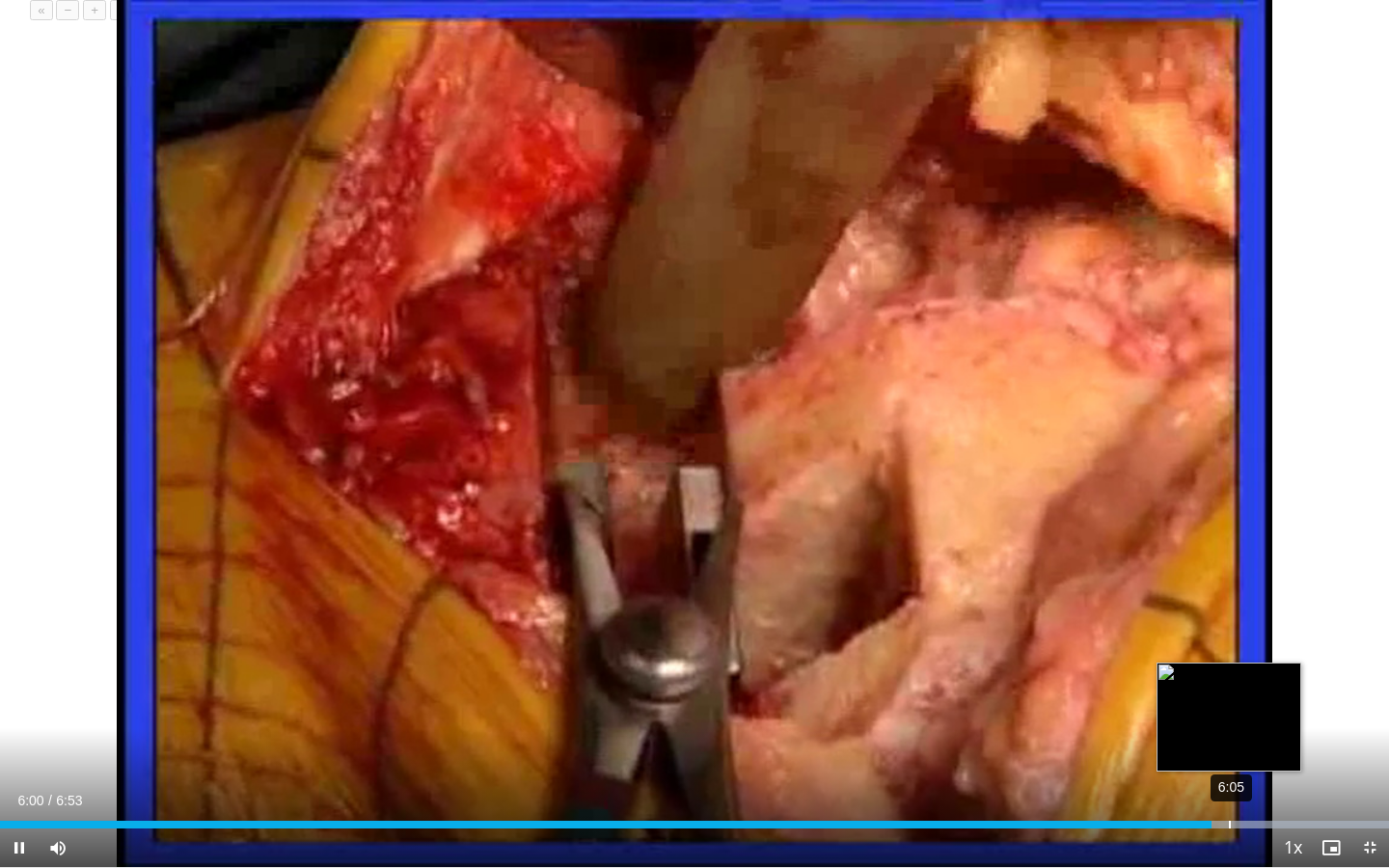click on "6:05" at bounding box center (1230, 825) 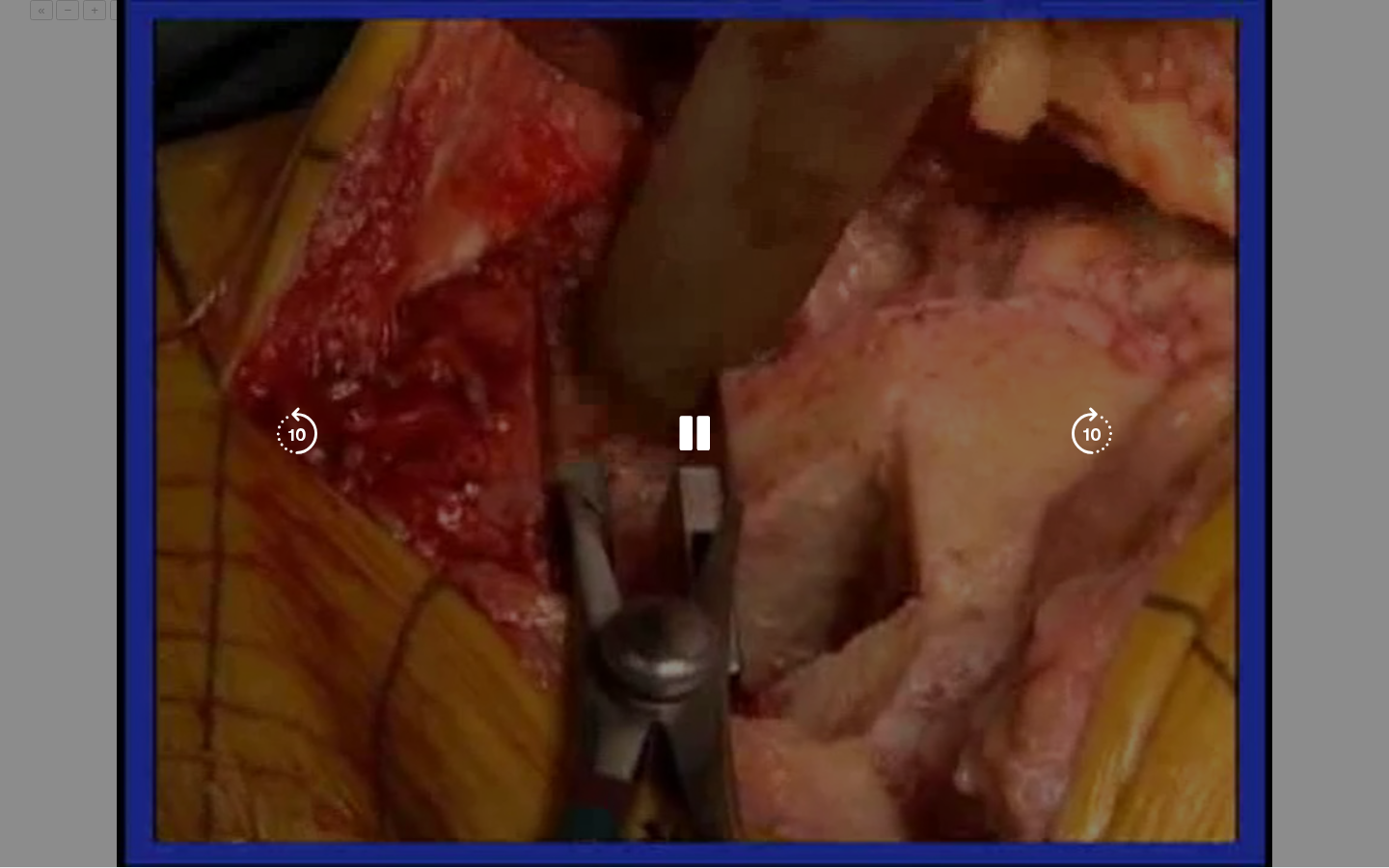 click on "**********" at bounding box center [694, 434] 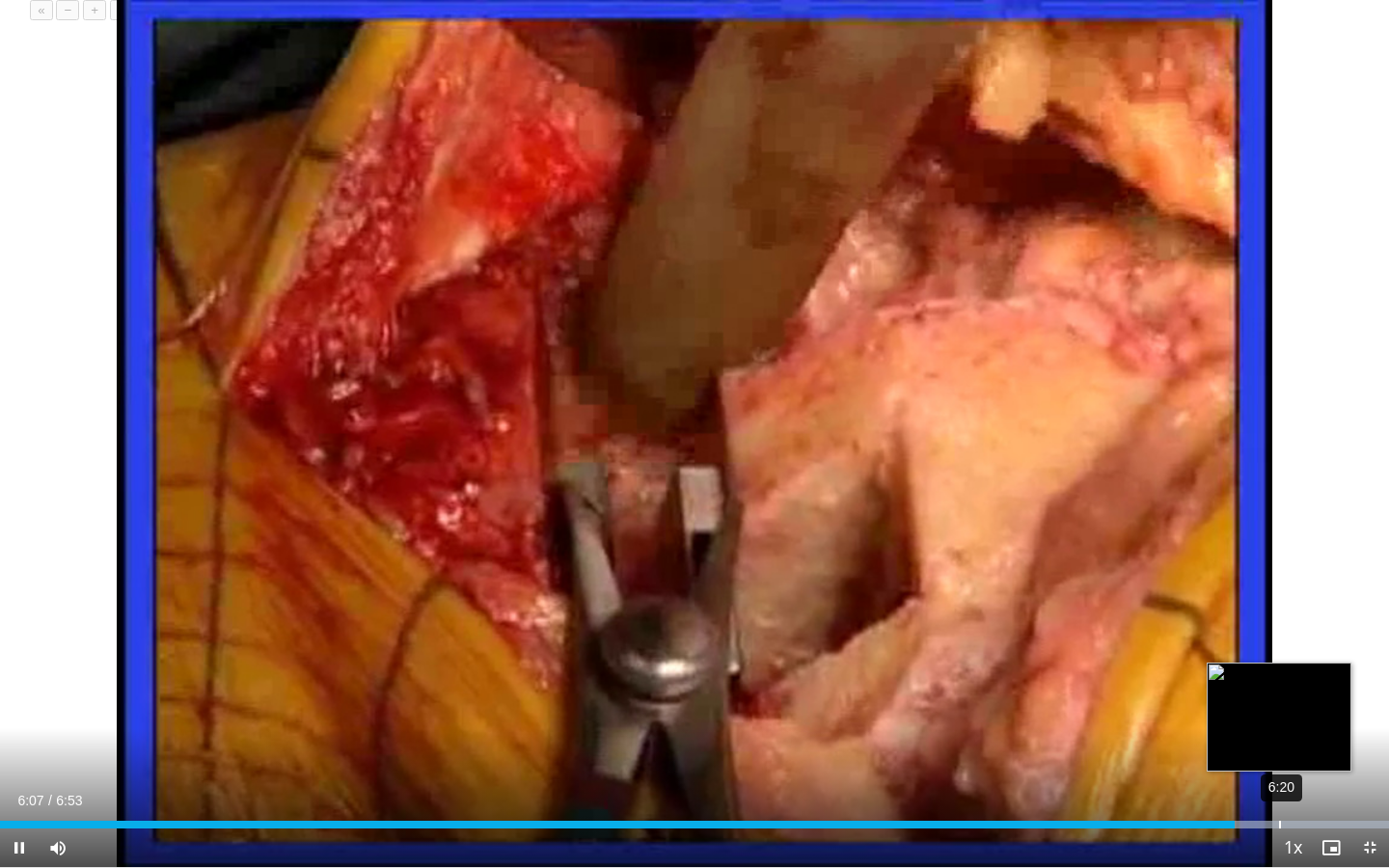 click on "6:20" at bounding box center (1280, 825) 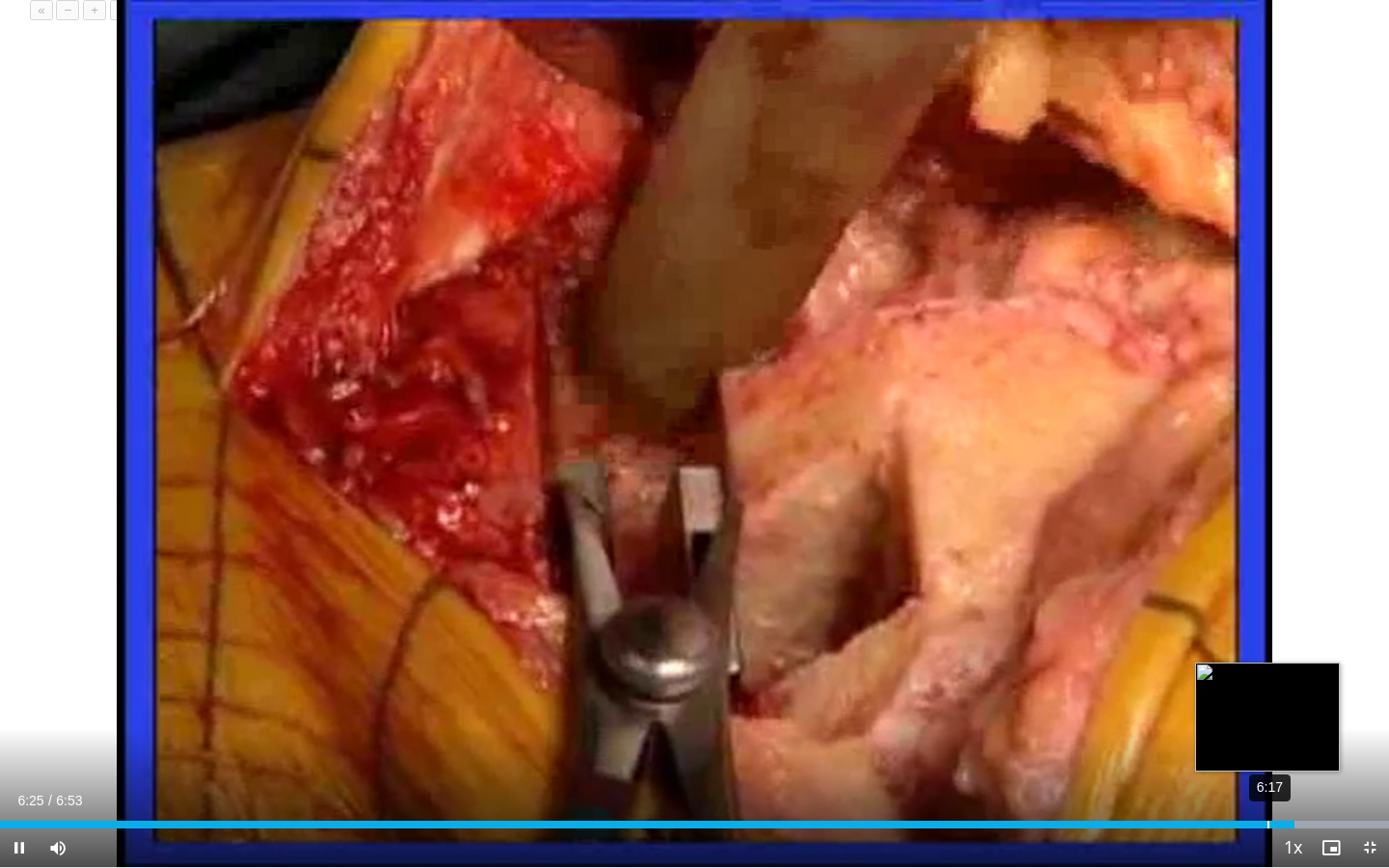 click on "6:17" at bounding box center [1268, 825] 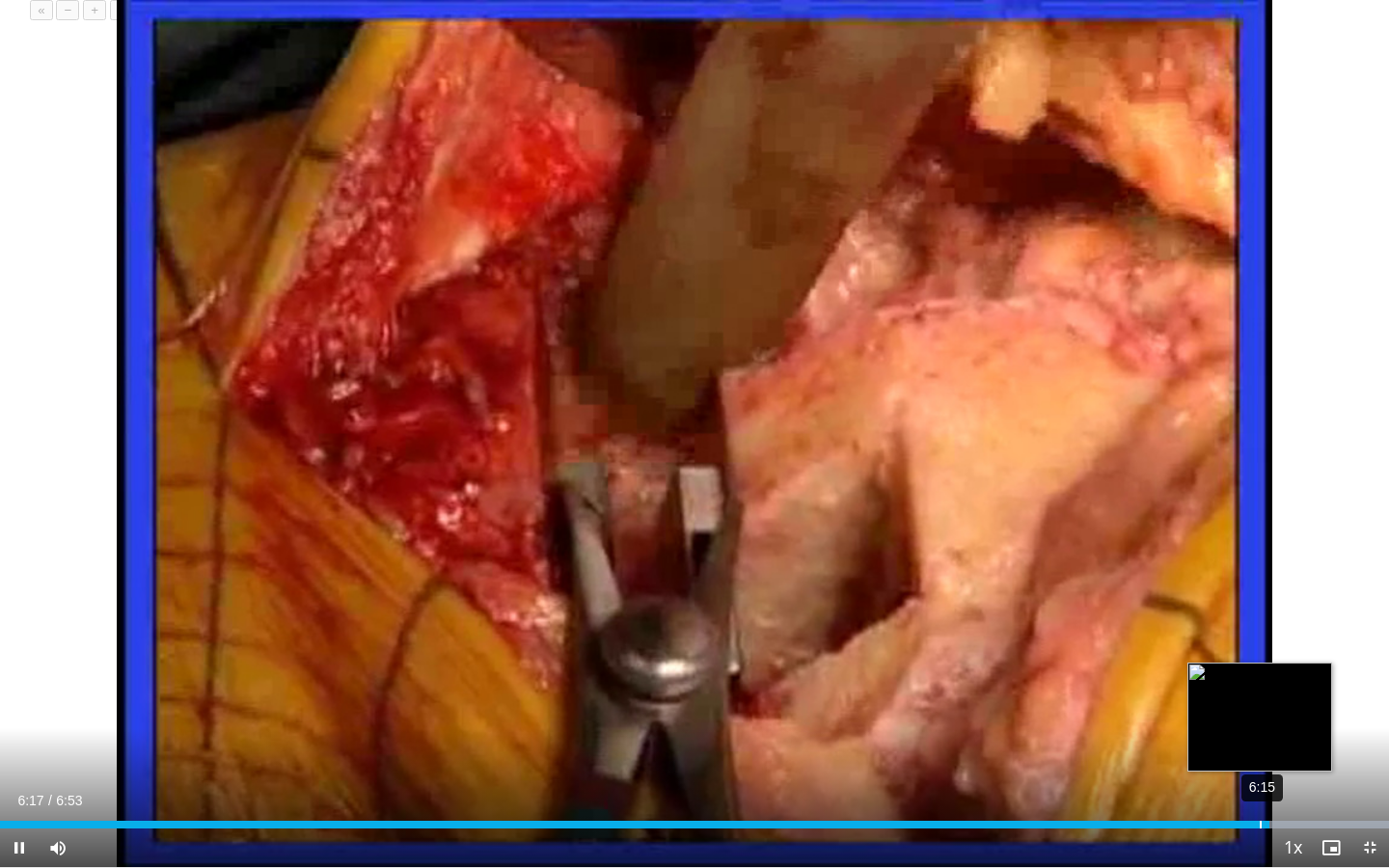 click on "6:15" at bounding box center [1261, 825] 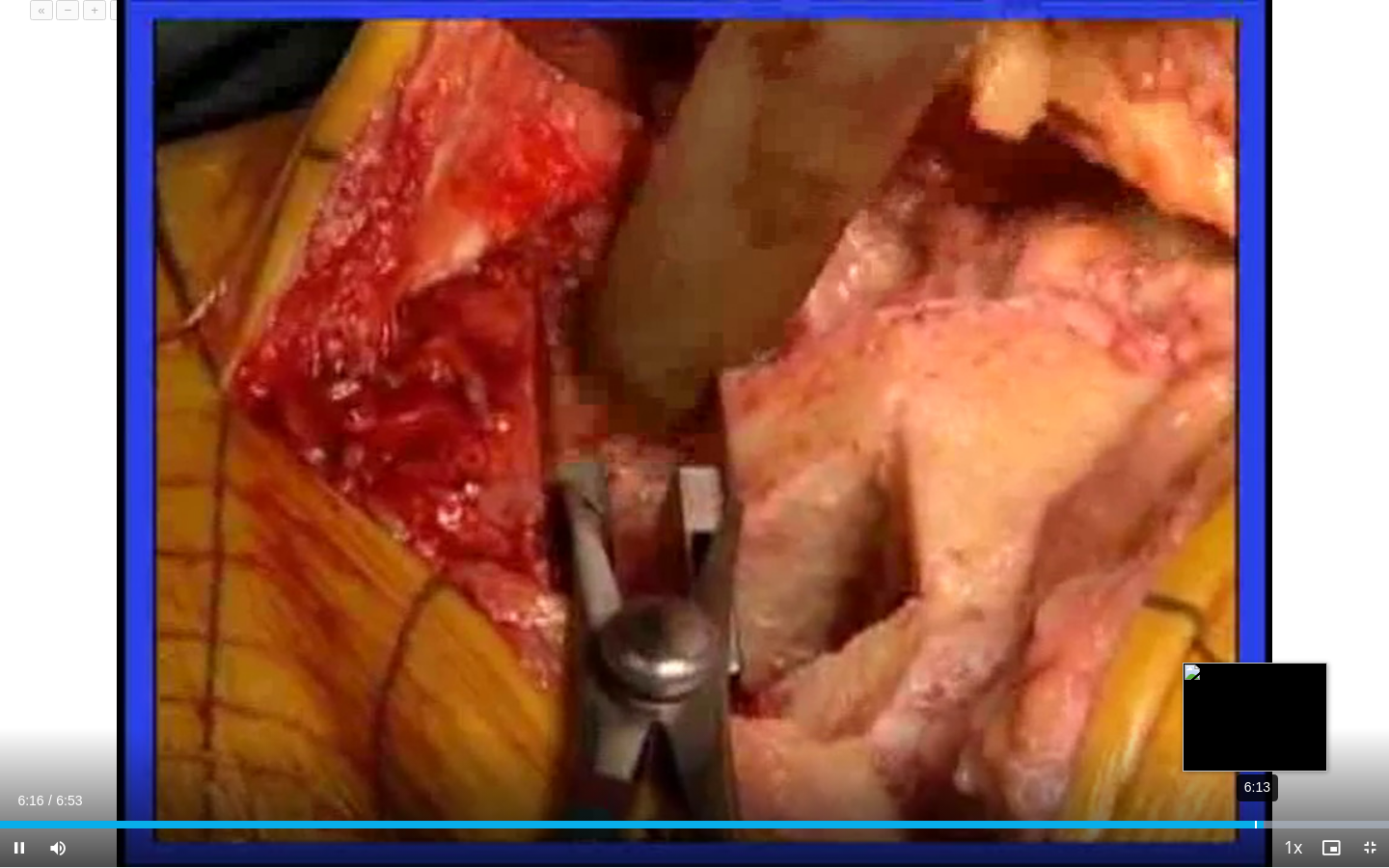 click on "6:13" at bounding box center [1256, 825] 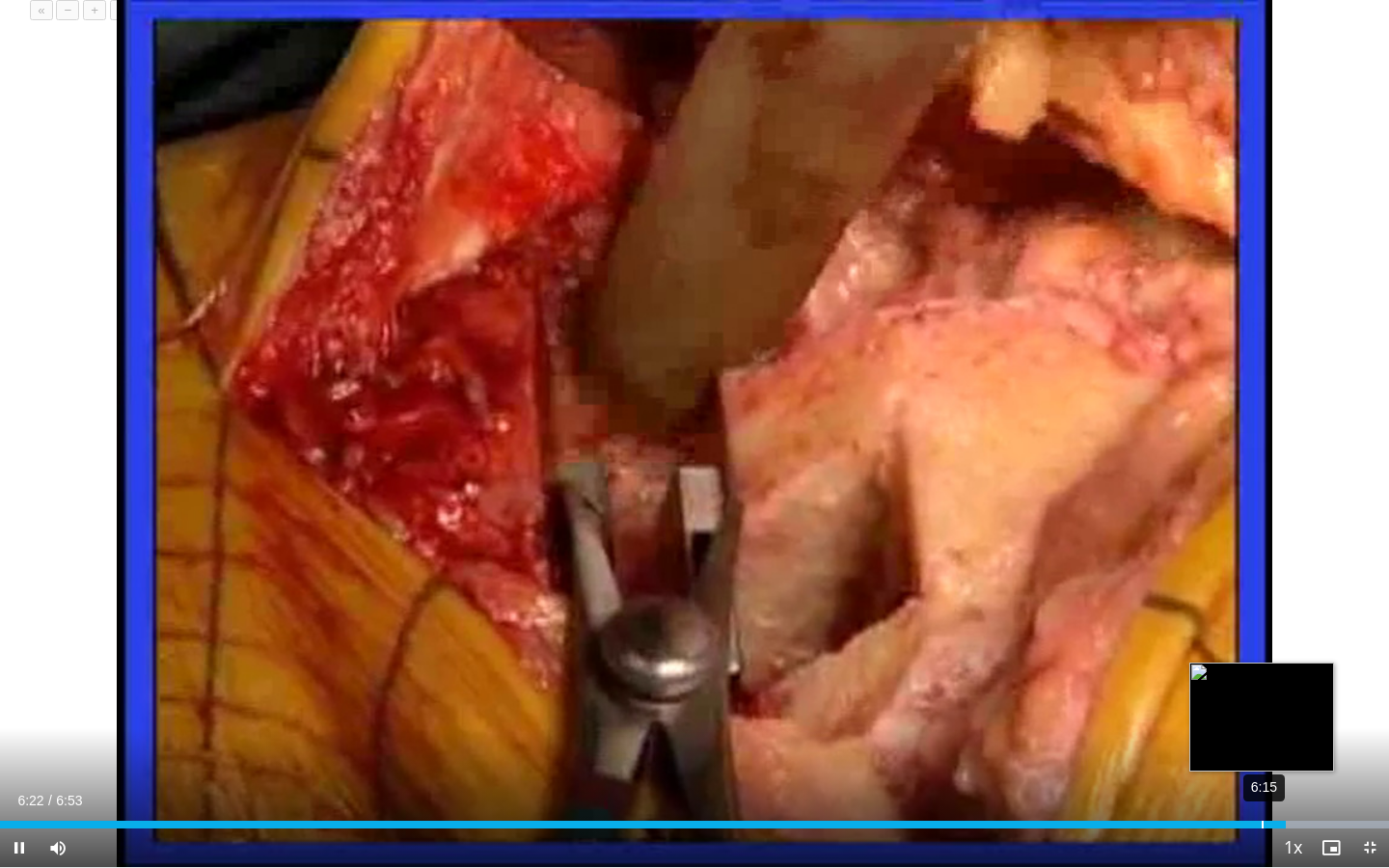 click on "6:15" at bounding box center (1263, 825) 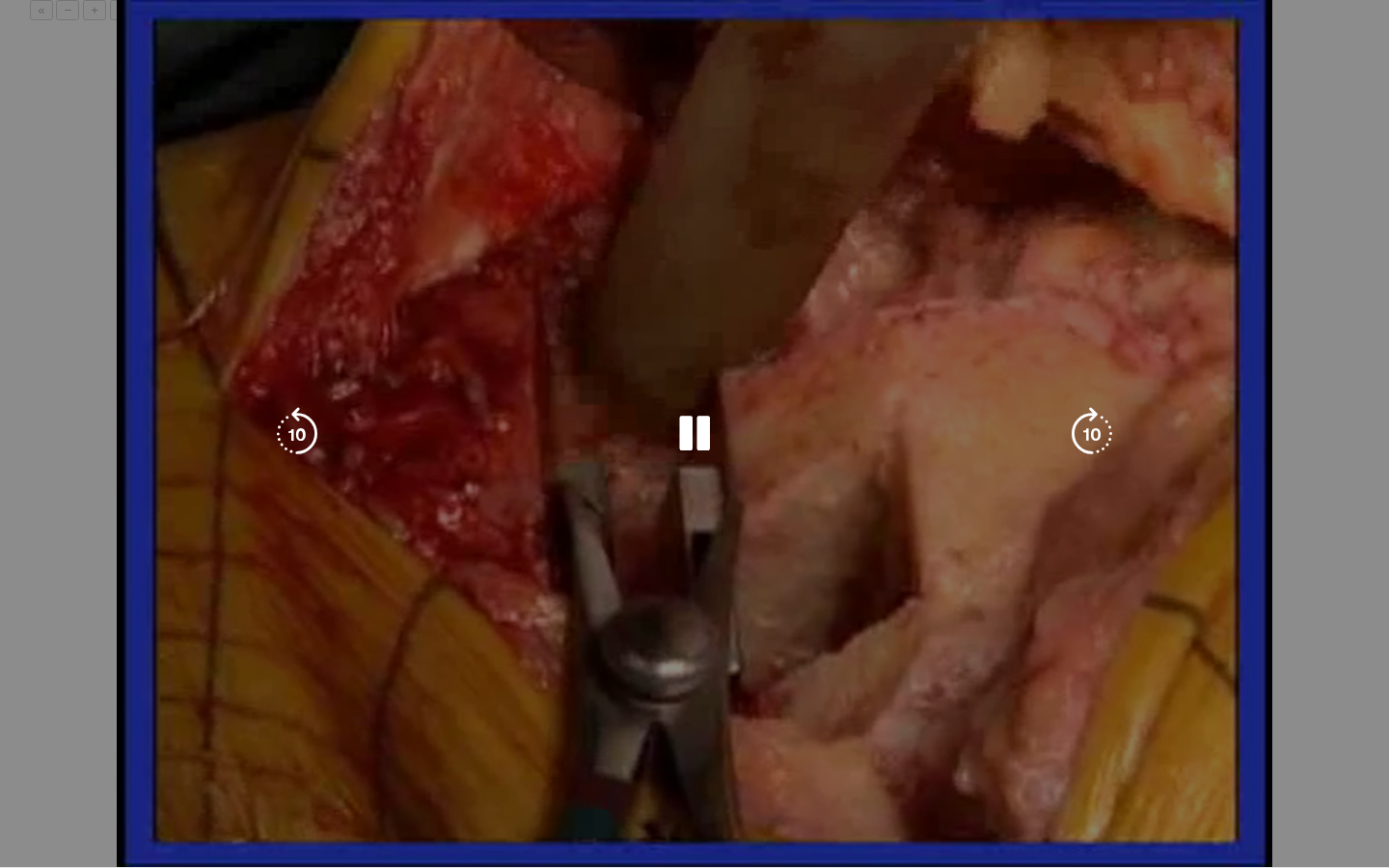 click on "**********" at bounding box center [694, 434] 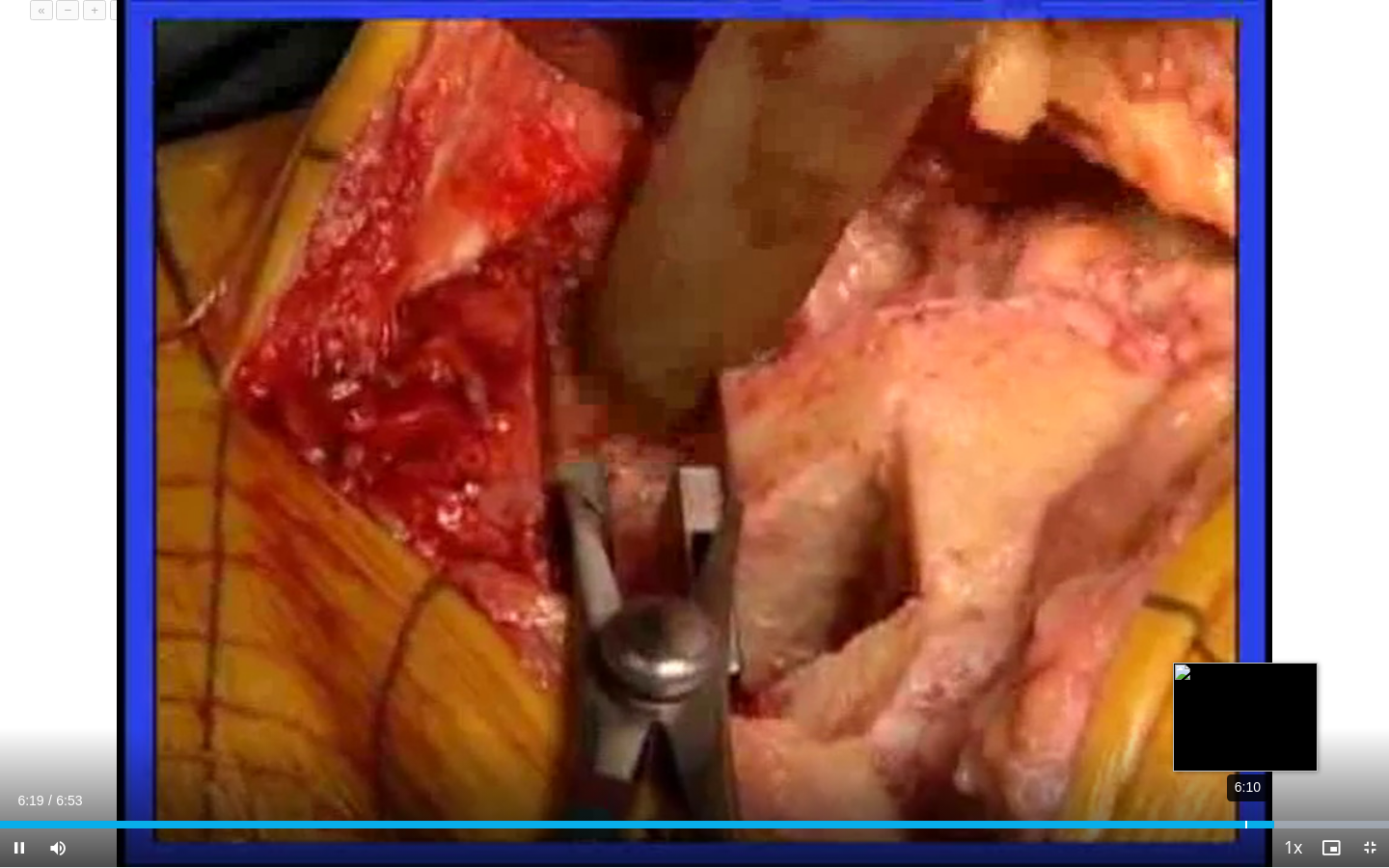 click on "6:10" at bounding box center (1246, 825) 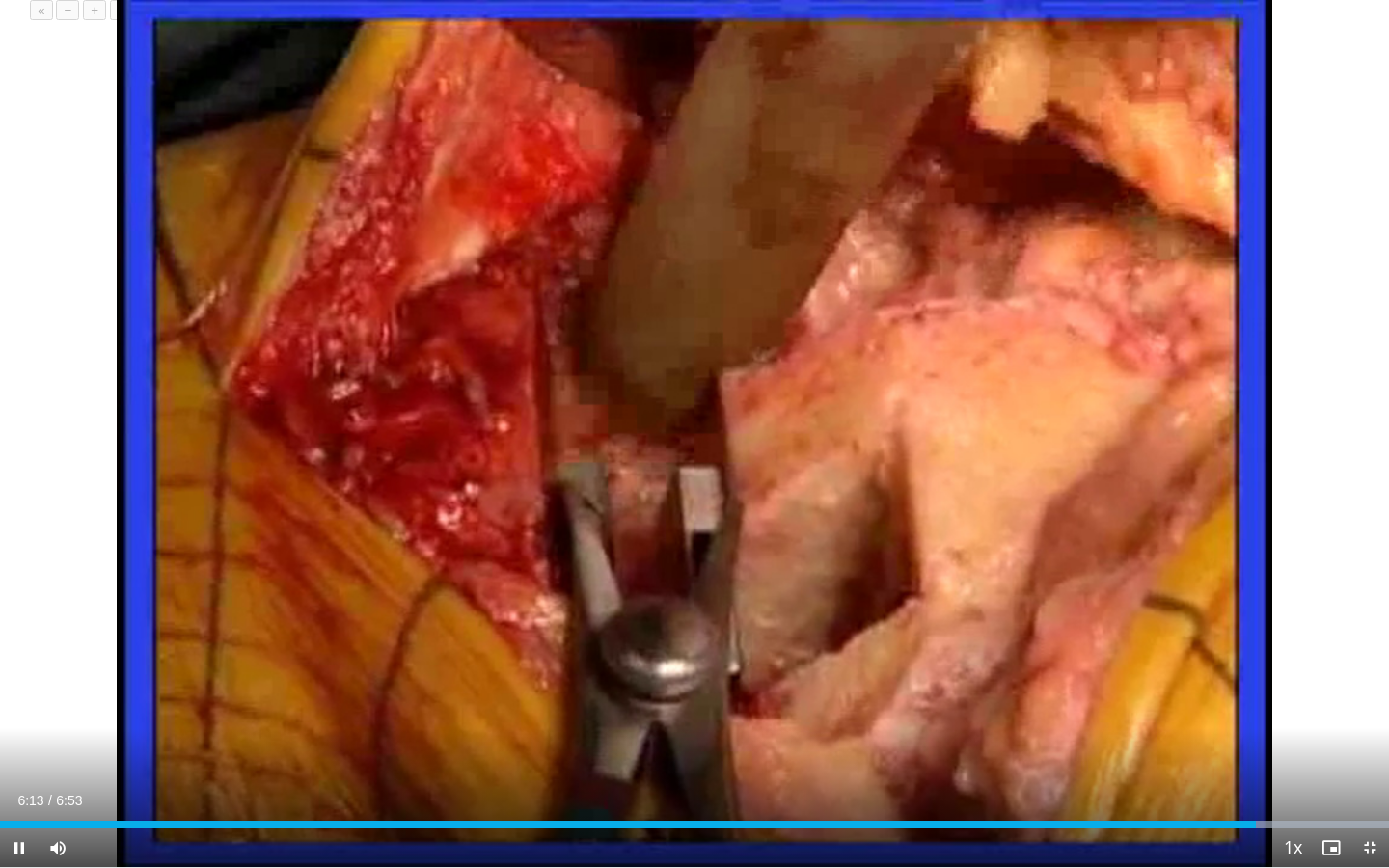 click on "+" at bounding box center [95, 10] 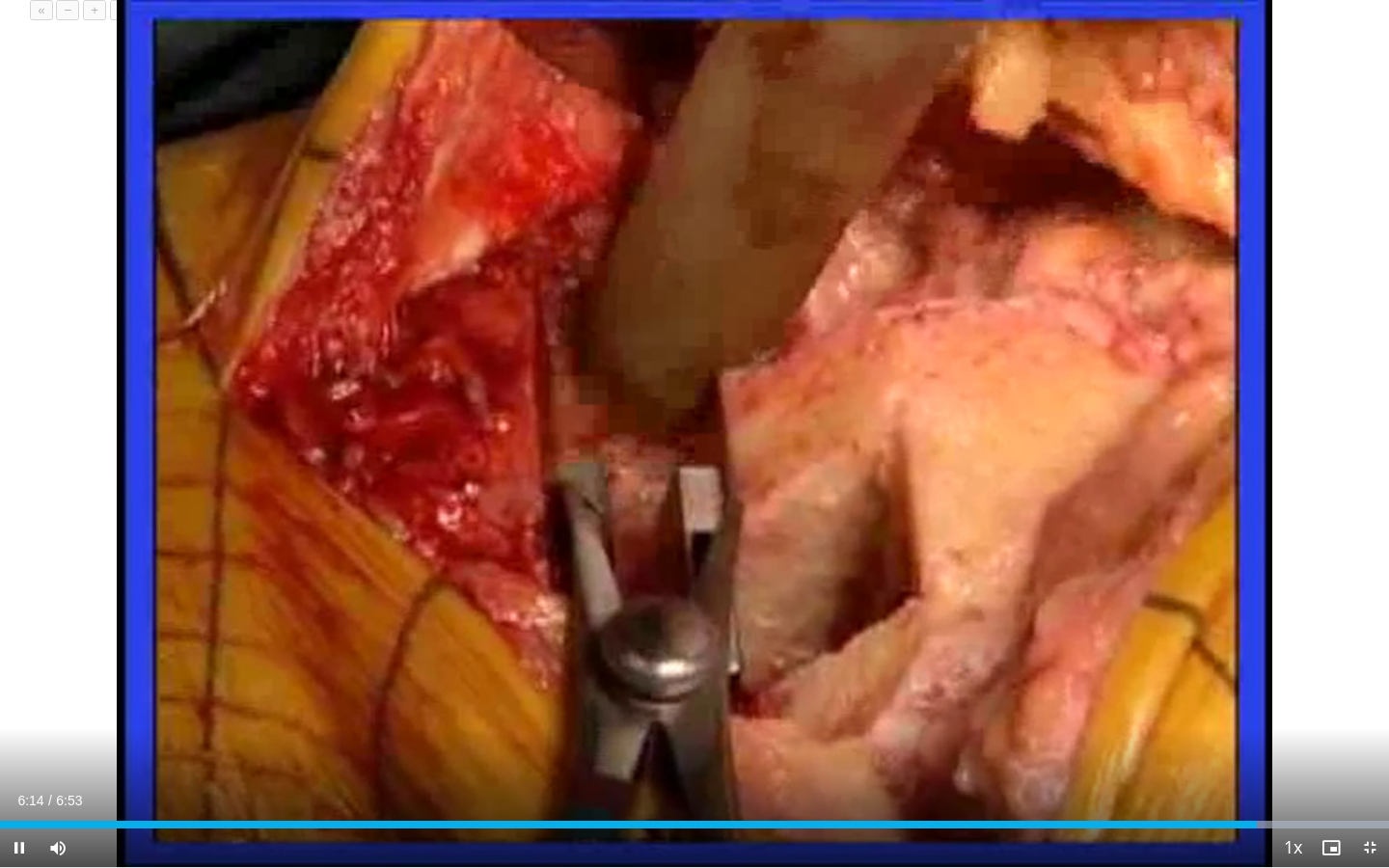 click on "+" at bounding box center [95, 10] 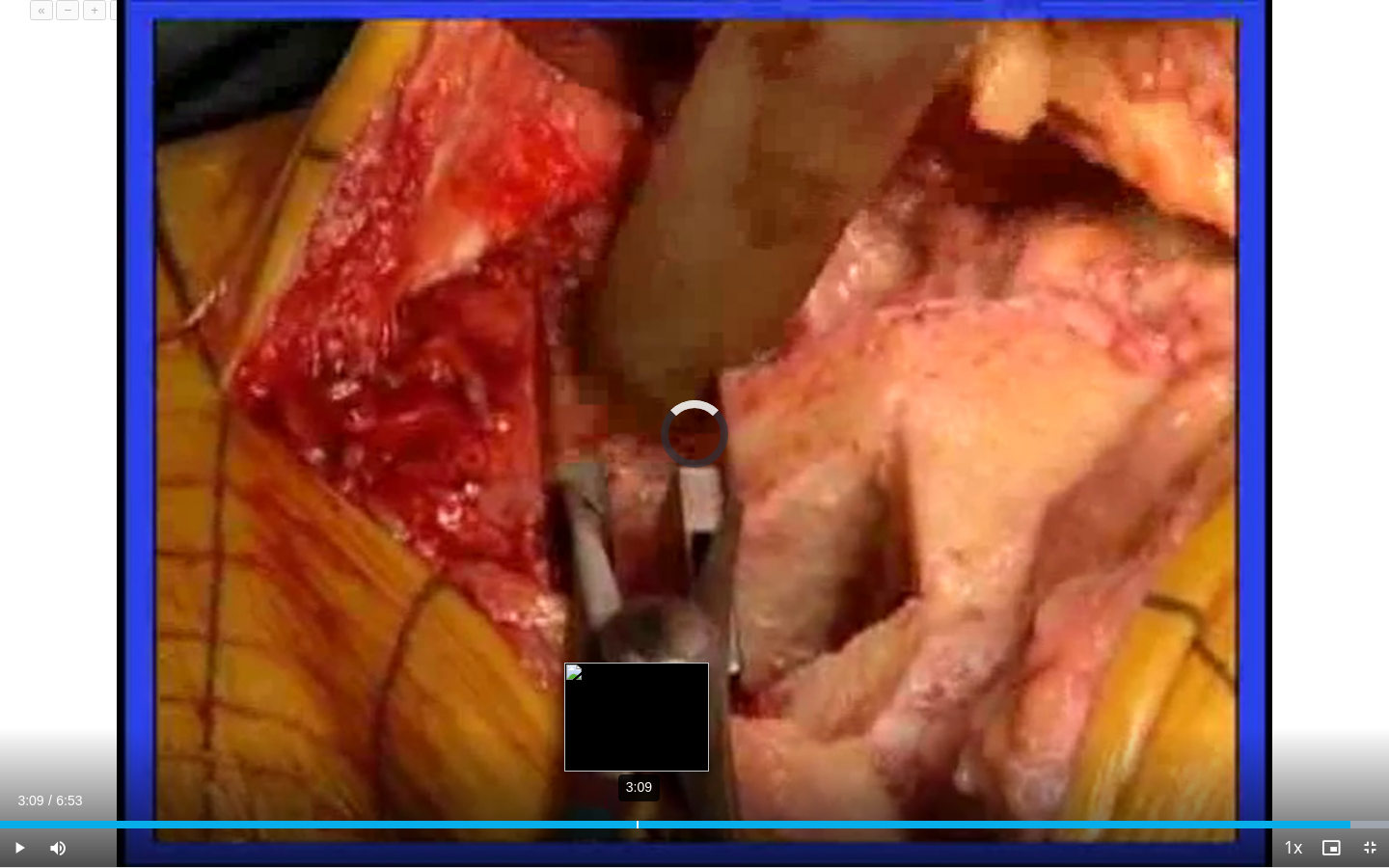 click on "Loaded :  100.00% 3:09 3:09" at bounding box center (694, 819) 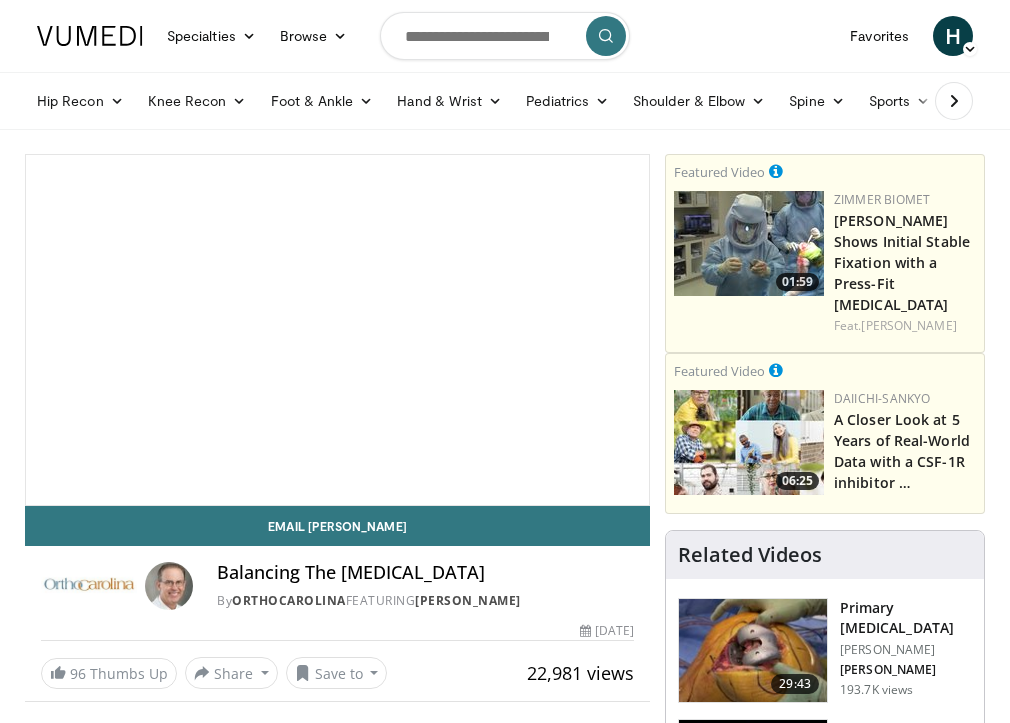 scroll, scrollTop: 0, scrollLeft: 0, axis: both 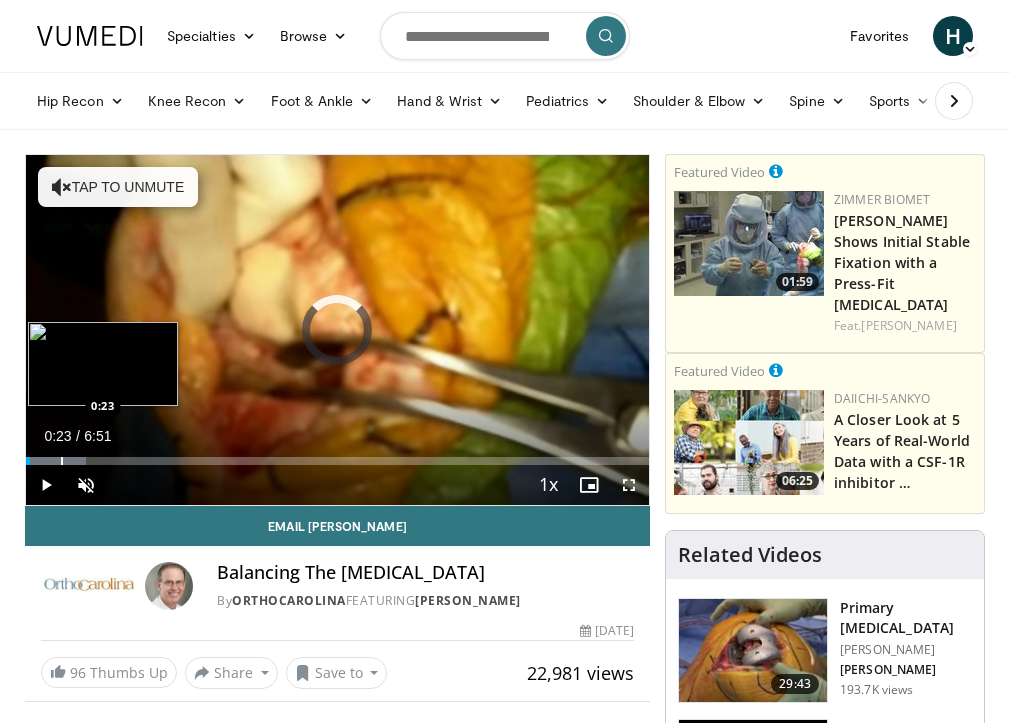 click at bounding box center [62, 461] 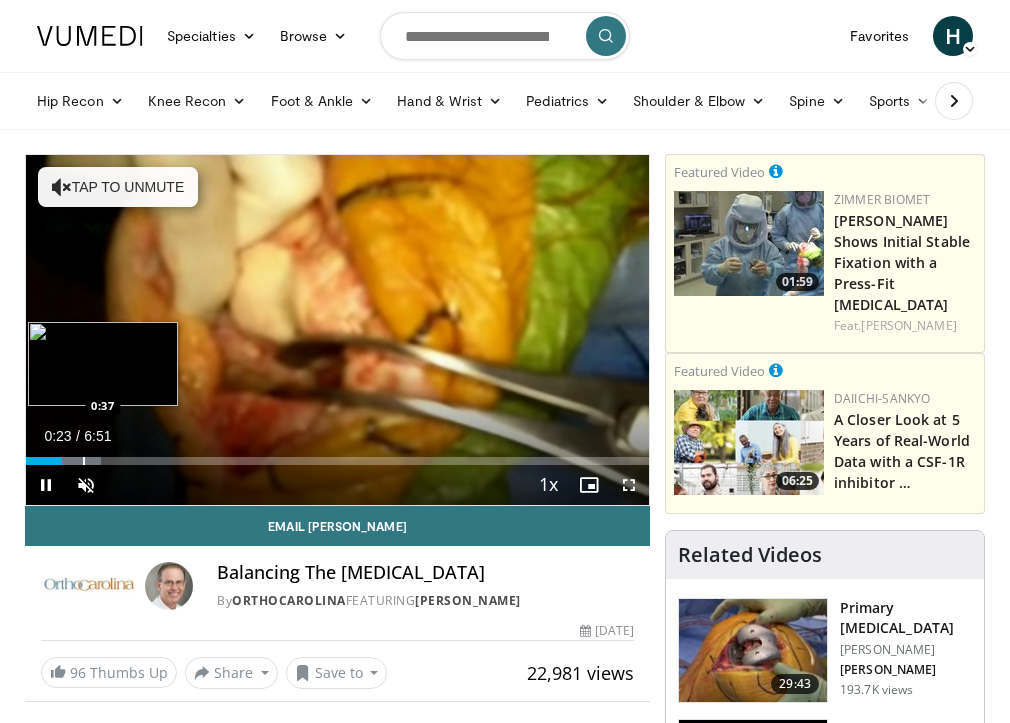 click at bounding box center [84, 461] 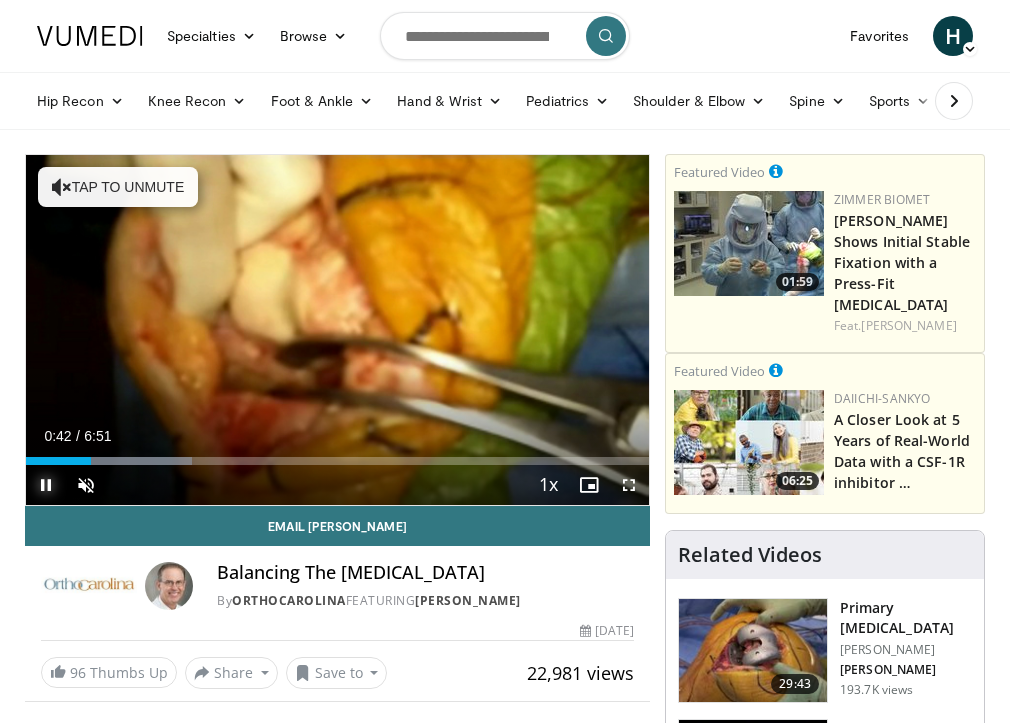 click at bounding box center [46, 485] 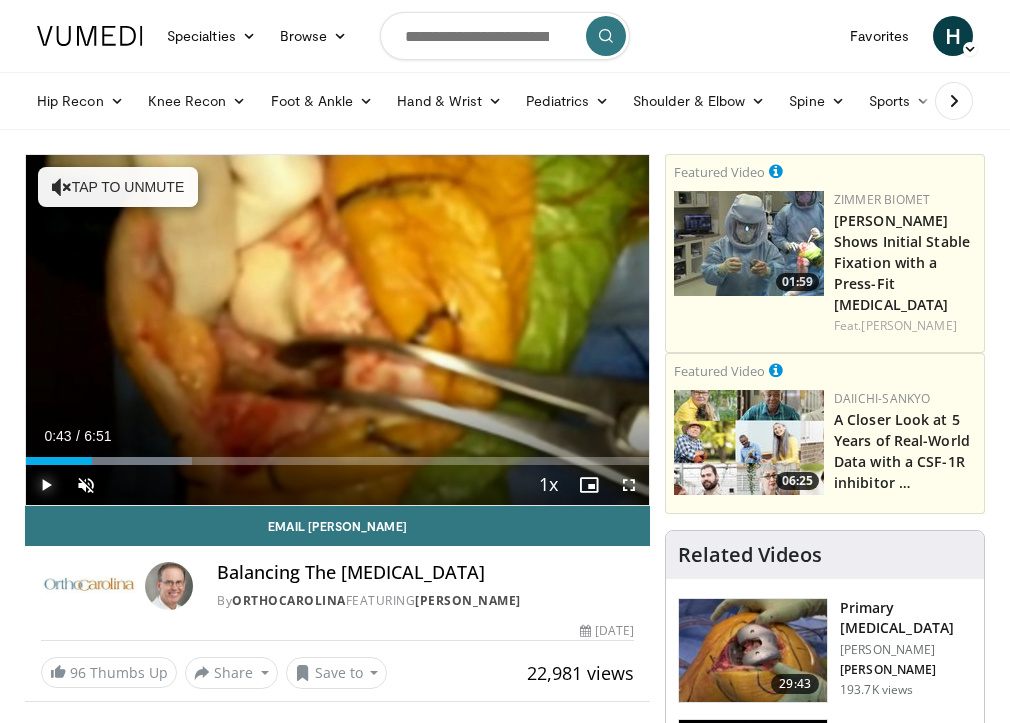 click at bounding box center (46, 485) 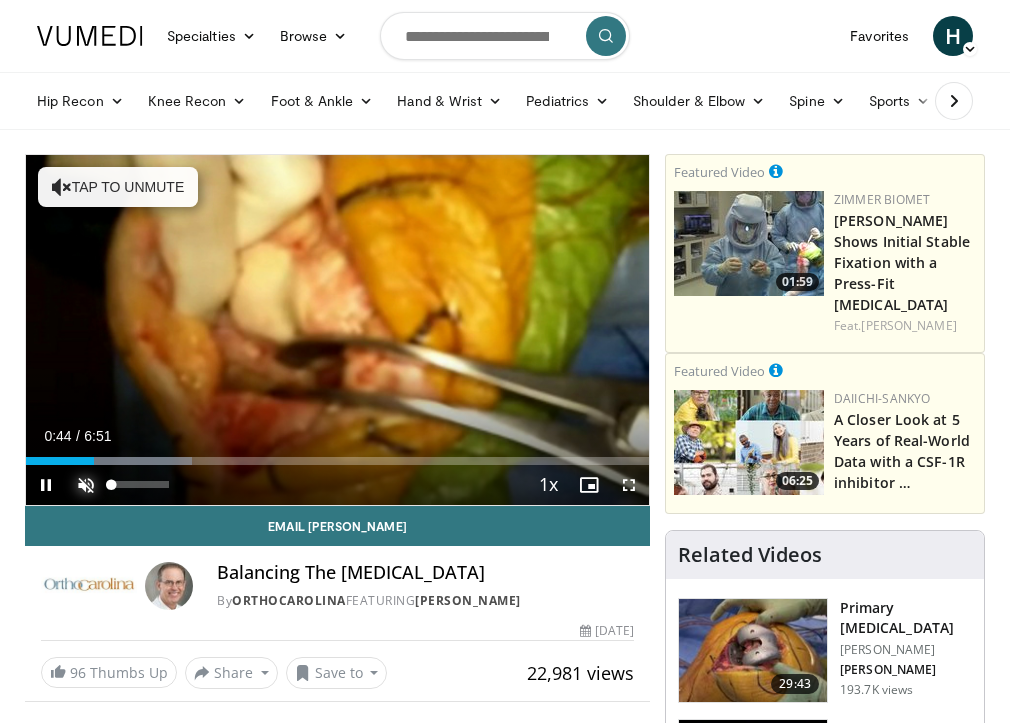 click at bounding box center [86, 485] 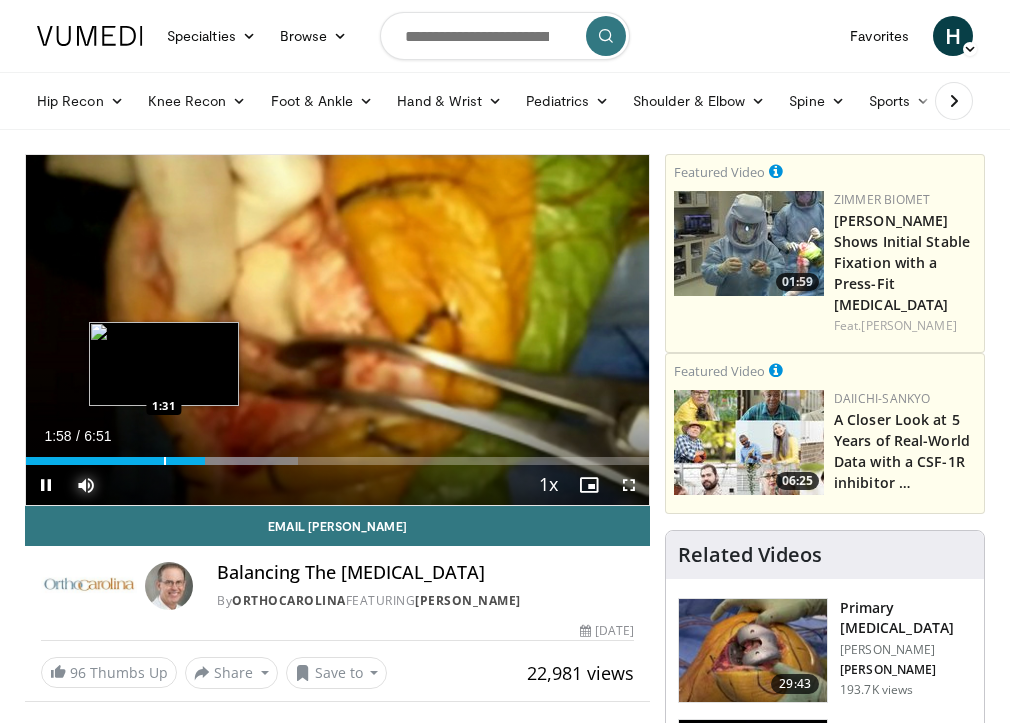 click at bounding box center (165, 461) 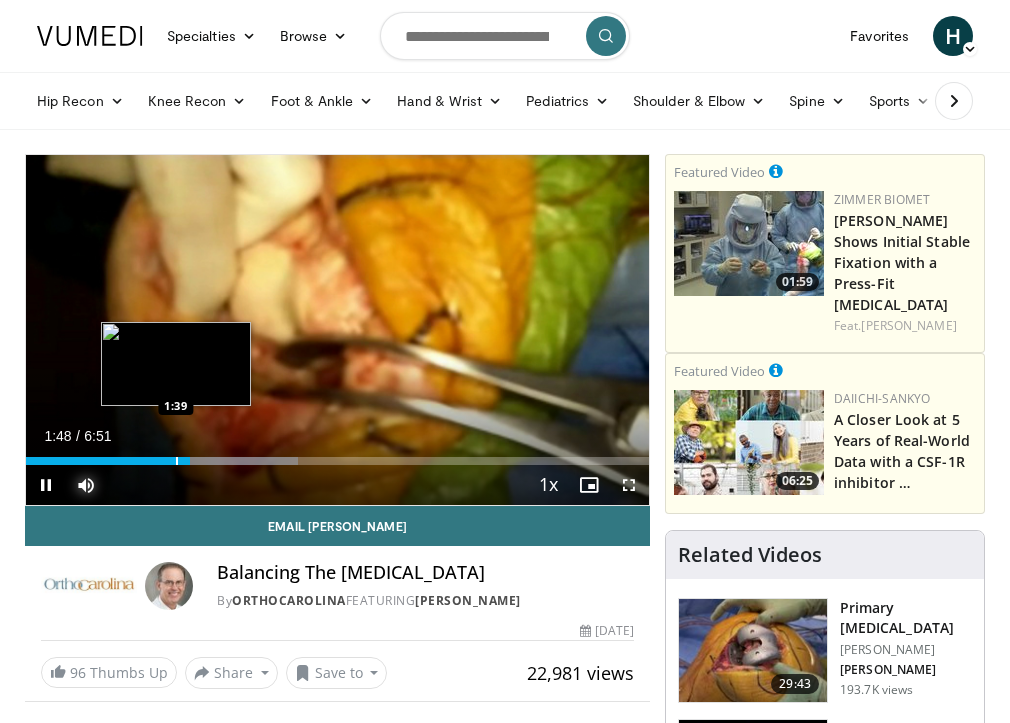 click at bounding box center (177, 461) 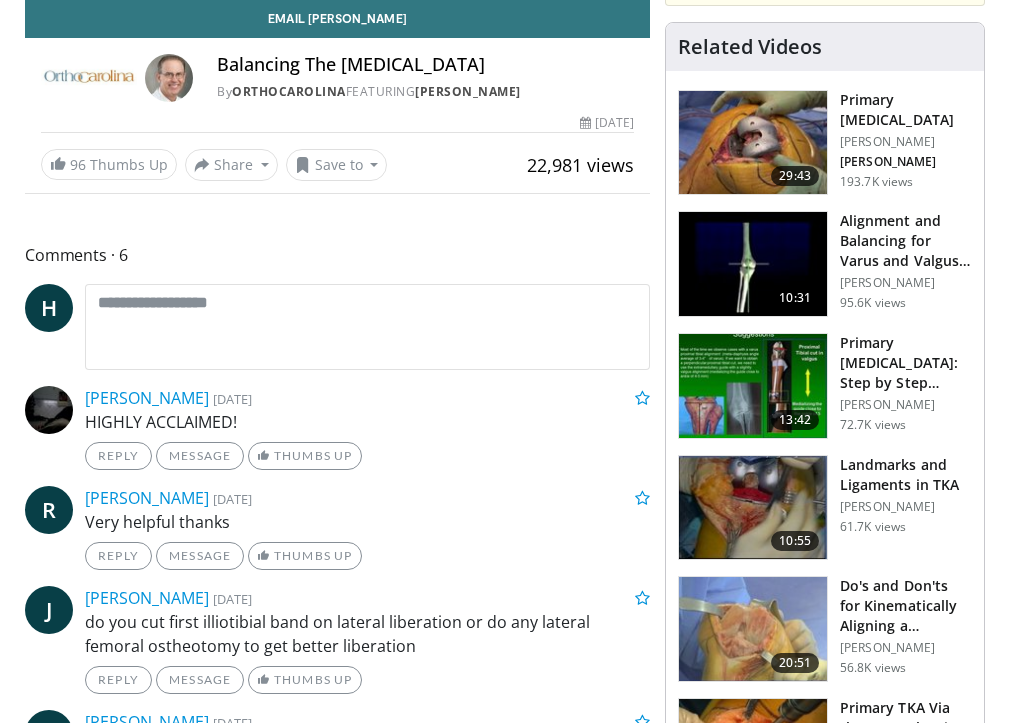 scroll, scrollTop: 0, scrollLeft: 0, axis: both 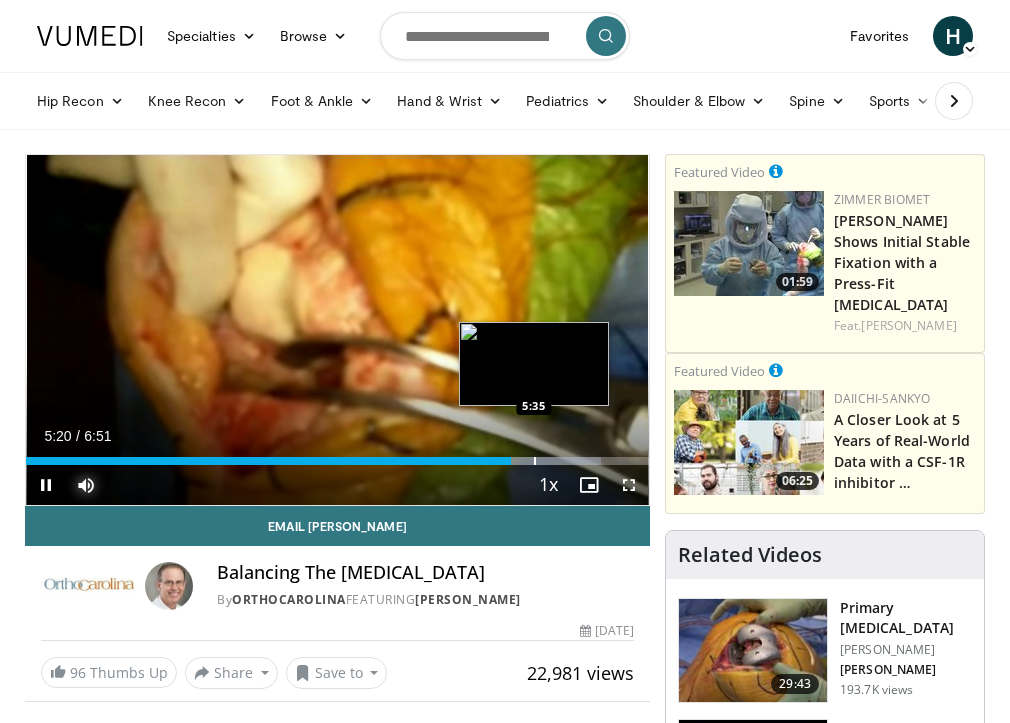 click on "Loaded :  92.32% 5:20 5:35" at bounding box center [337, 455] 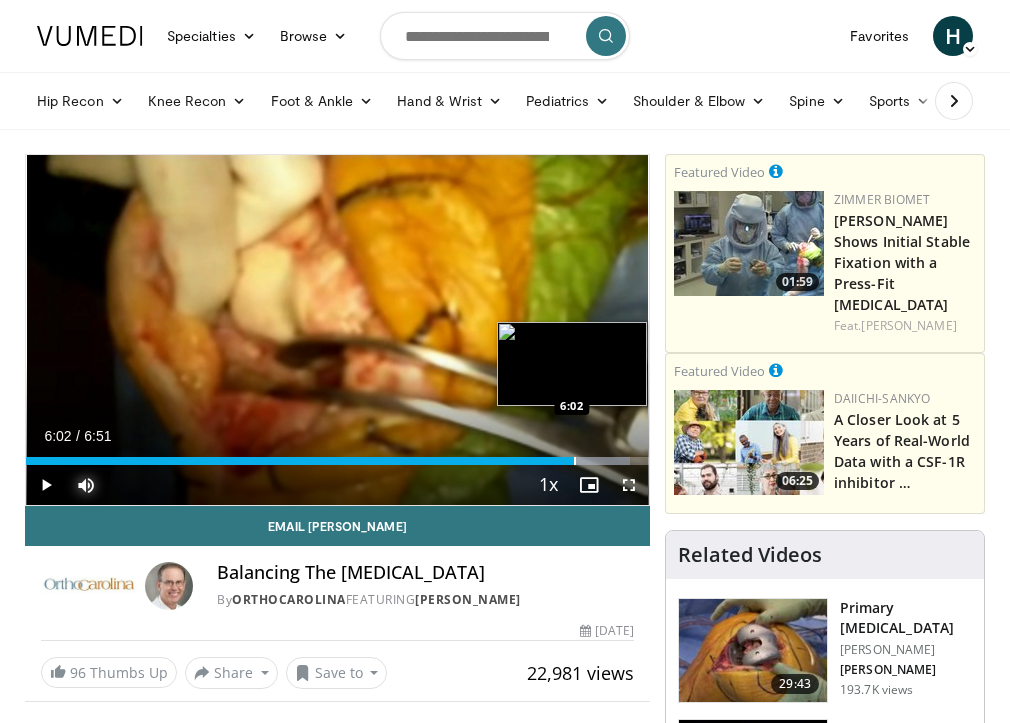 click on "Loaded :  97.01% 5:36 6:02" at bounding box center (337, 455) 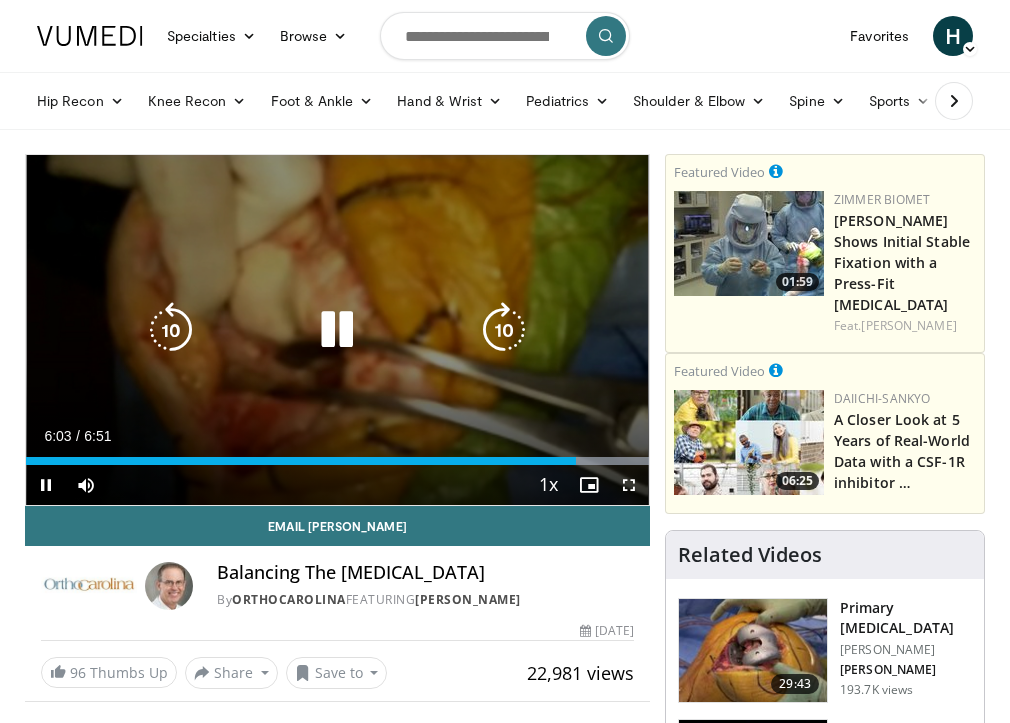 click at bounding box center [337, 330] 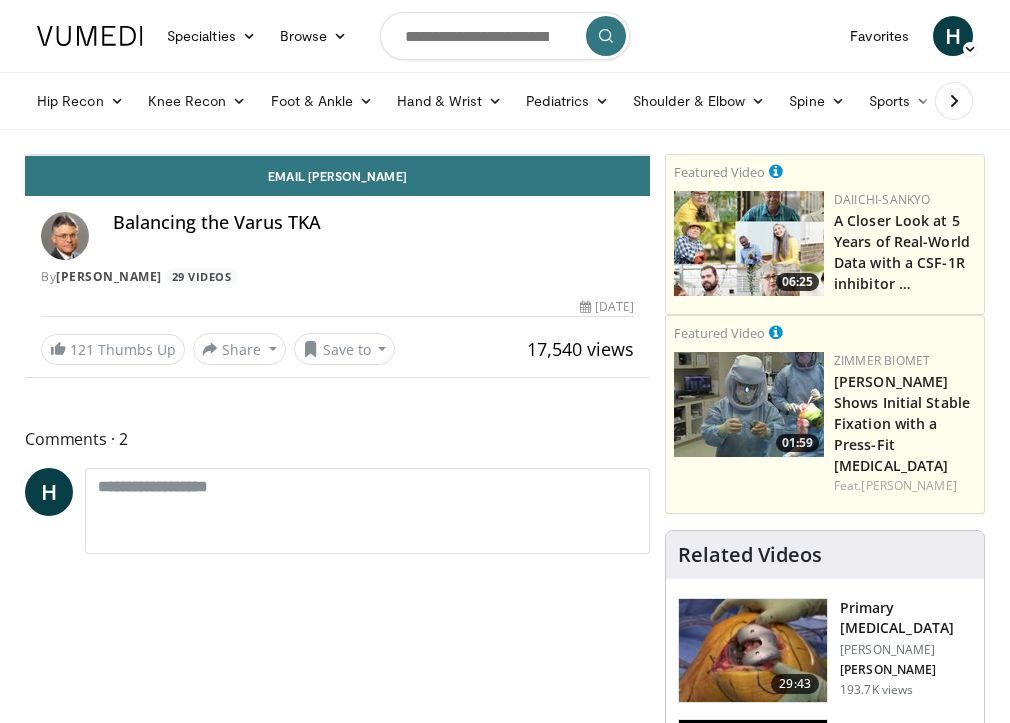 scroll, scrollTop: 0, scrollLeft: 0, axis: both 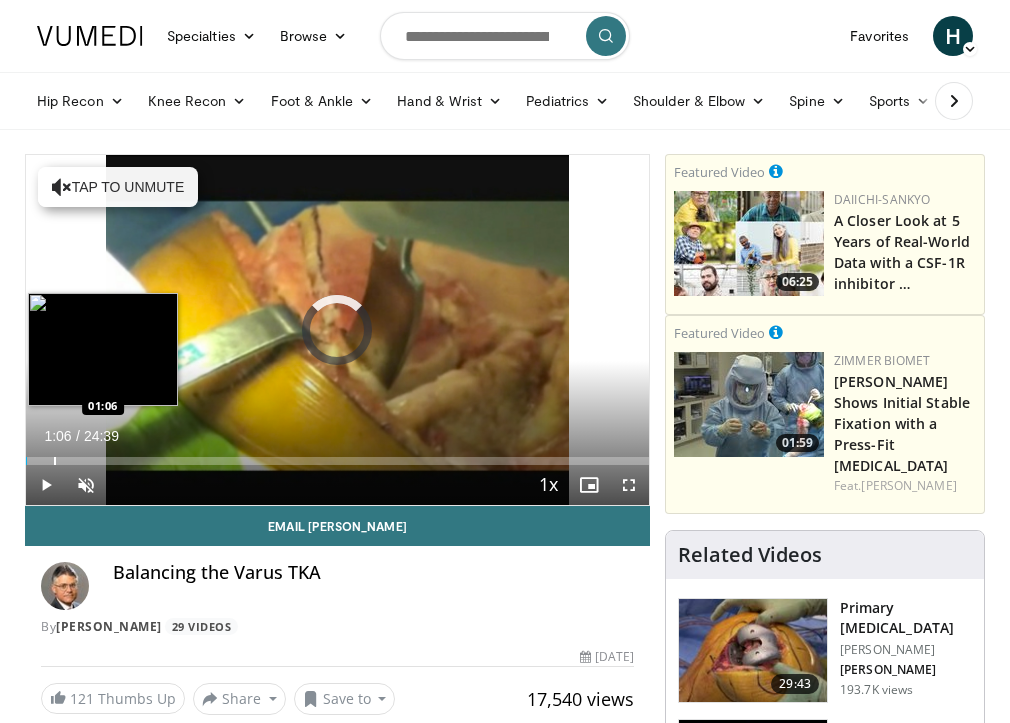 click at bounding box center (55, 461) 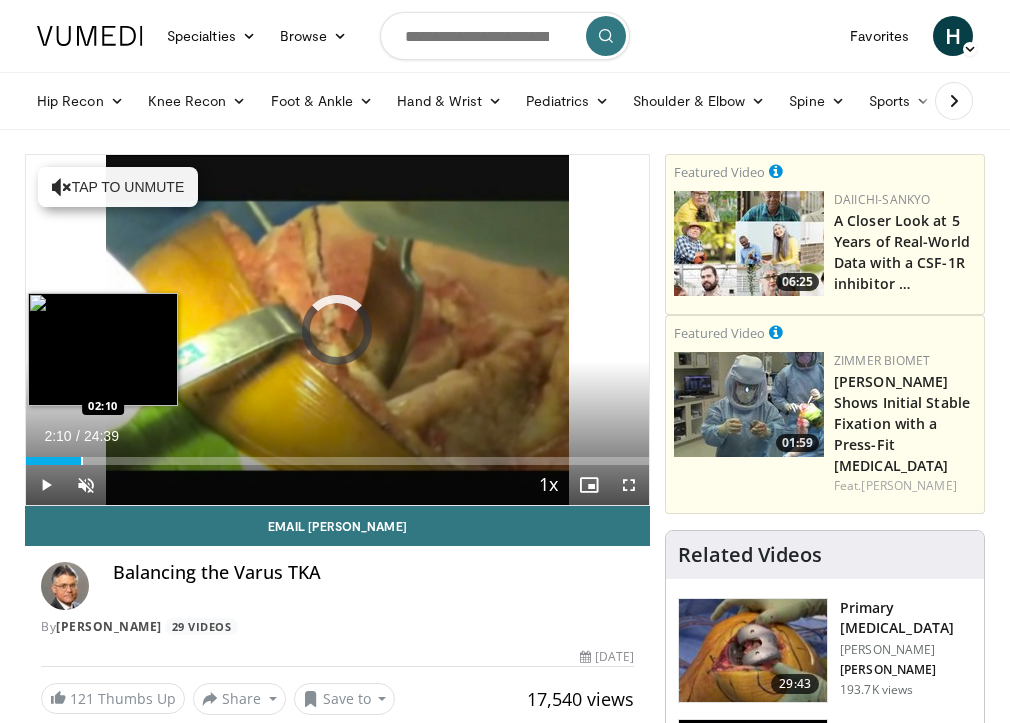 click at bounding box center [82, 461] 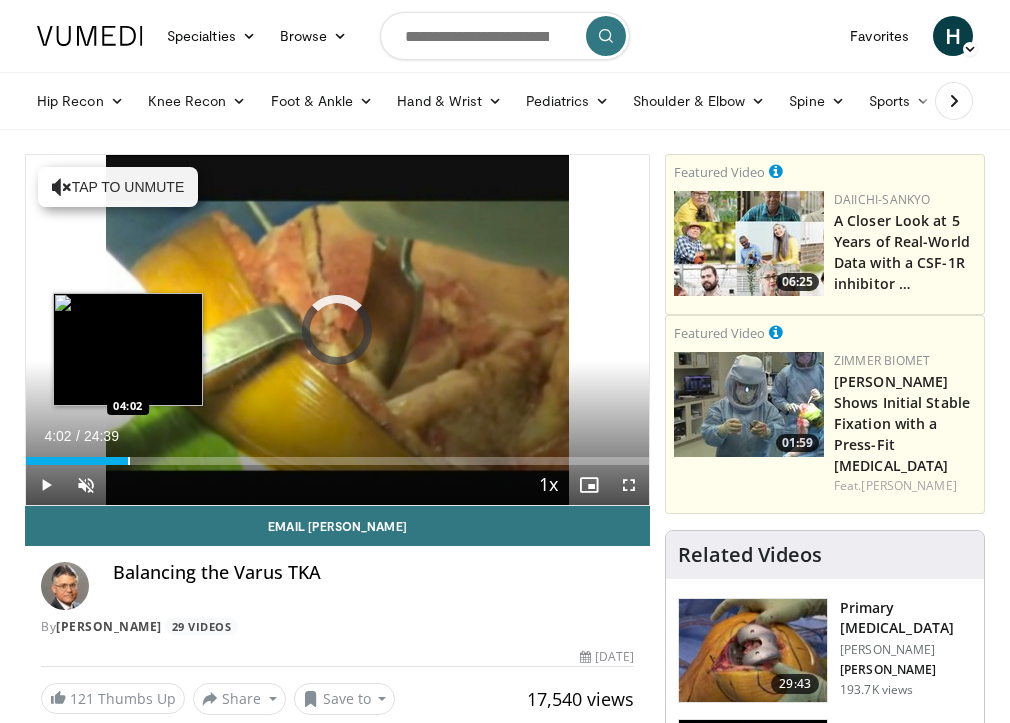 click at bounding box center (129, 461) 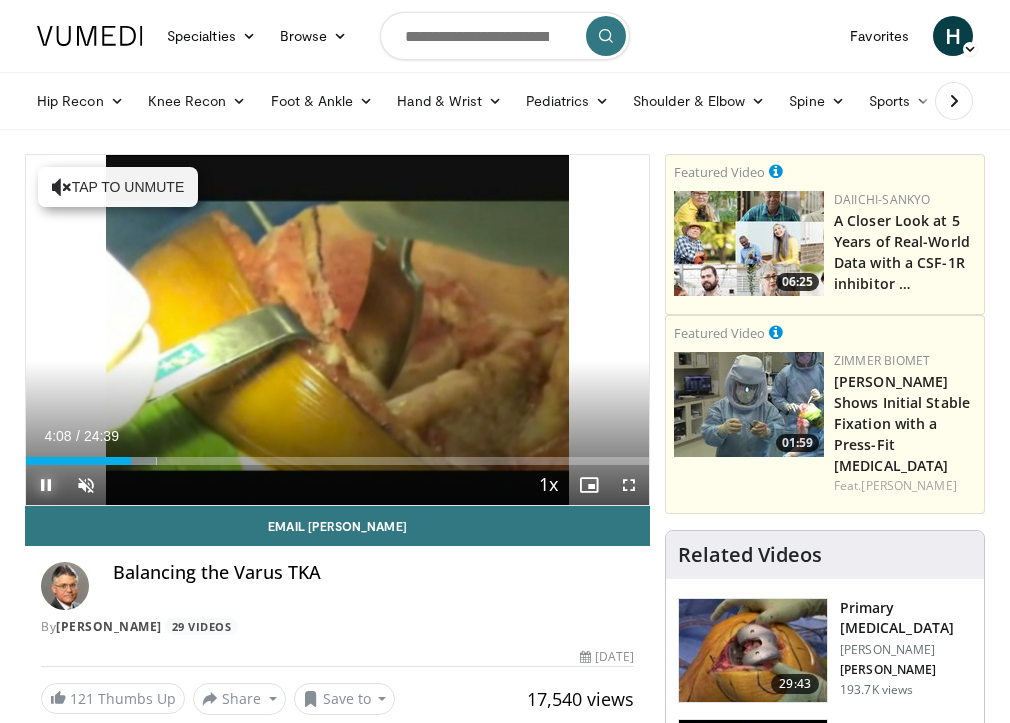 click at bounding box center (46, 485) 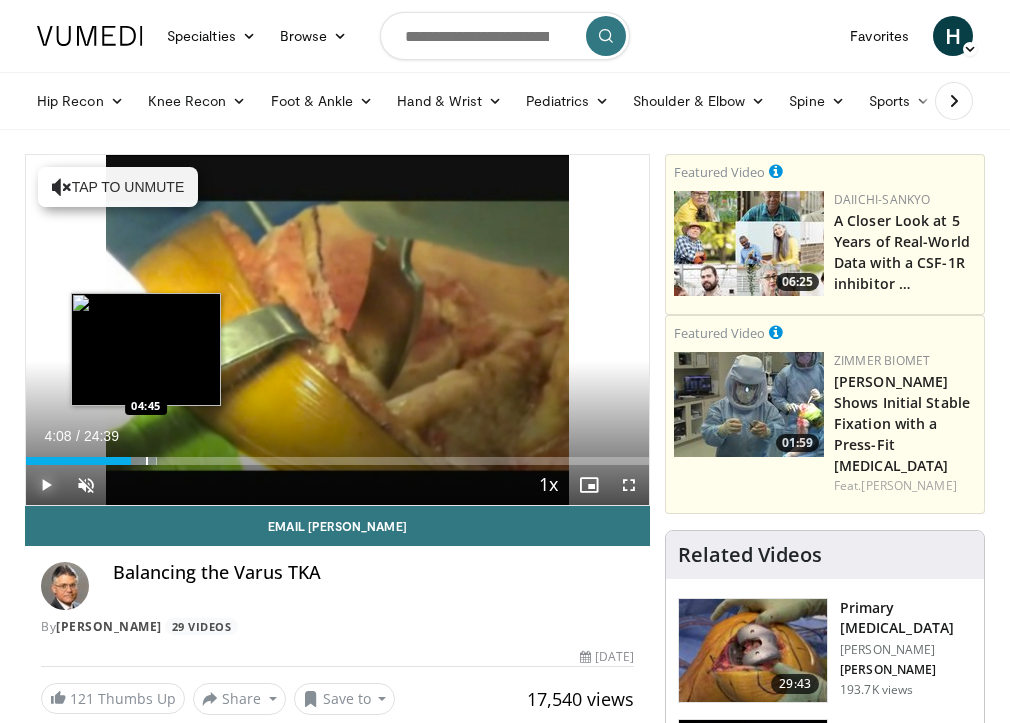 click at bounding box center [147, 461] 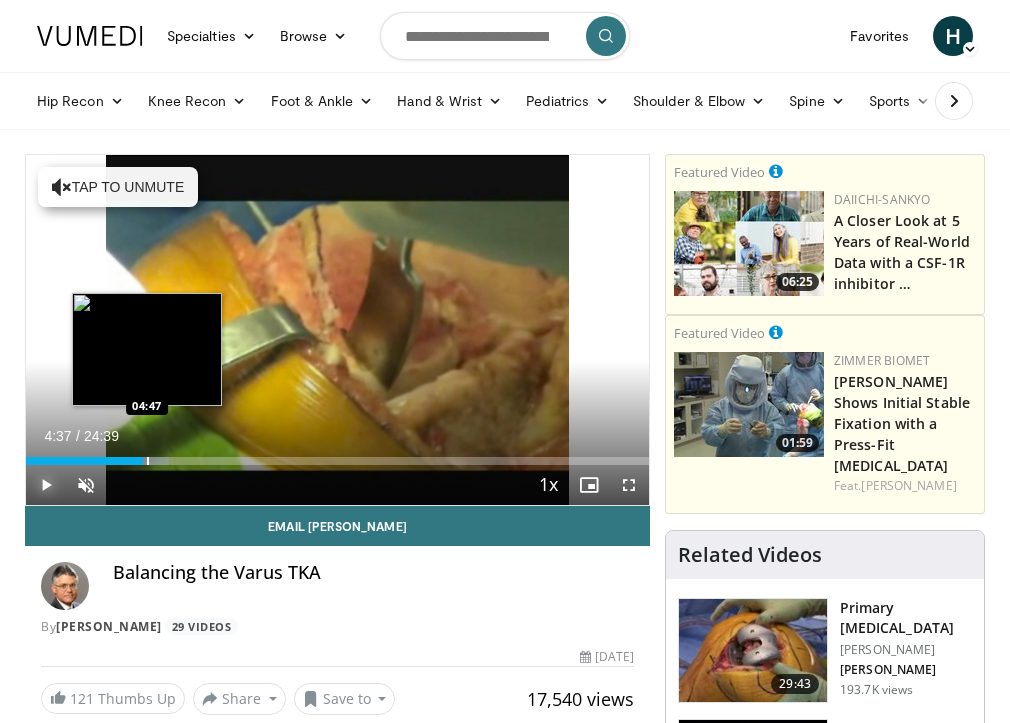 click at bounding box center (148, 461) 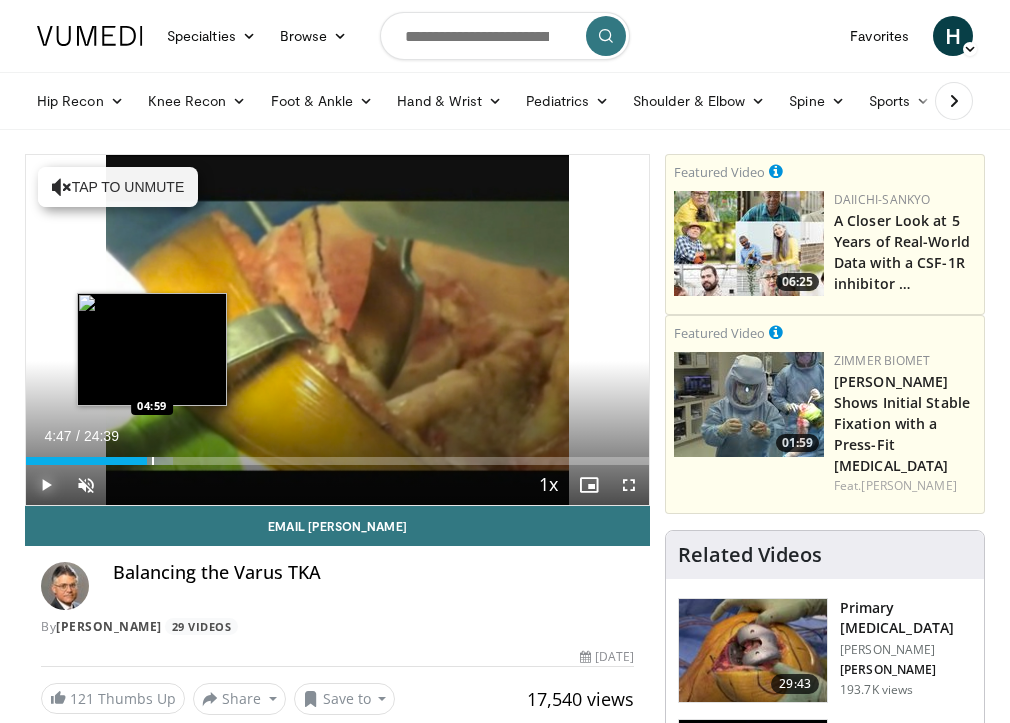 click at bounding box center [153, 461] 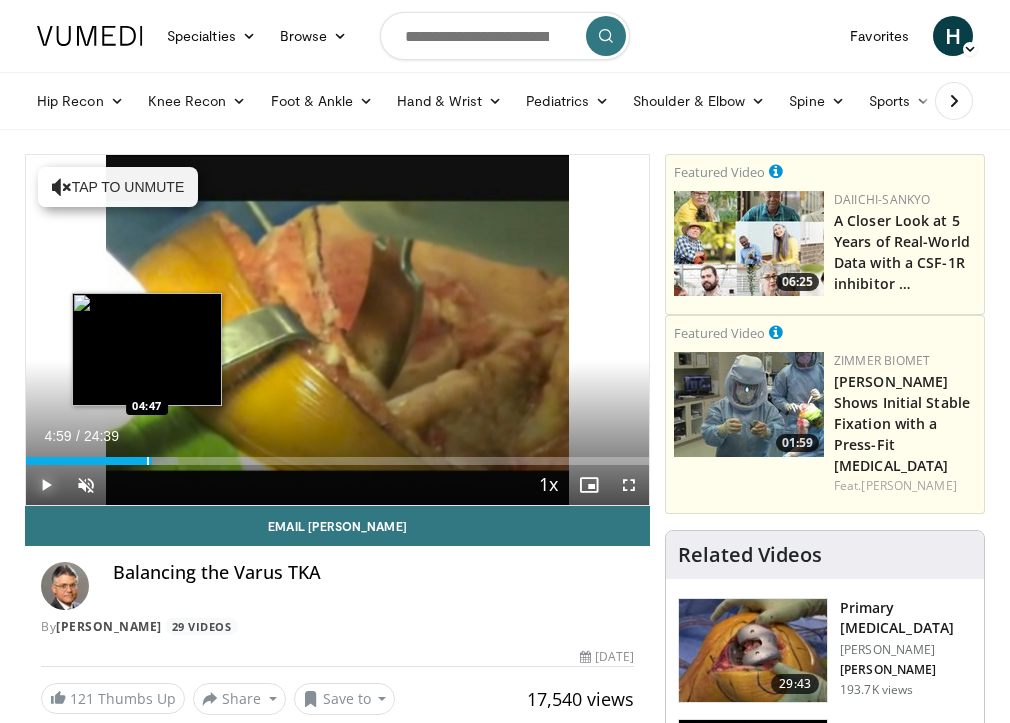 click on "Loaded :  24.33% 04:59 04:47" at bounding box center (337, 455) 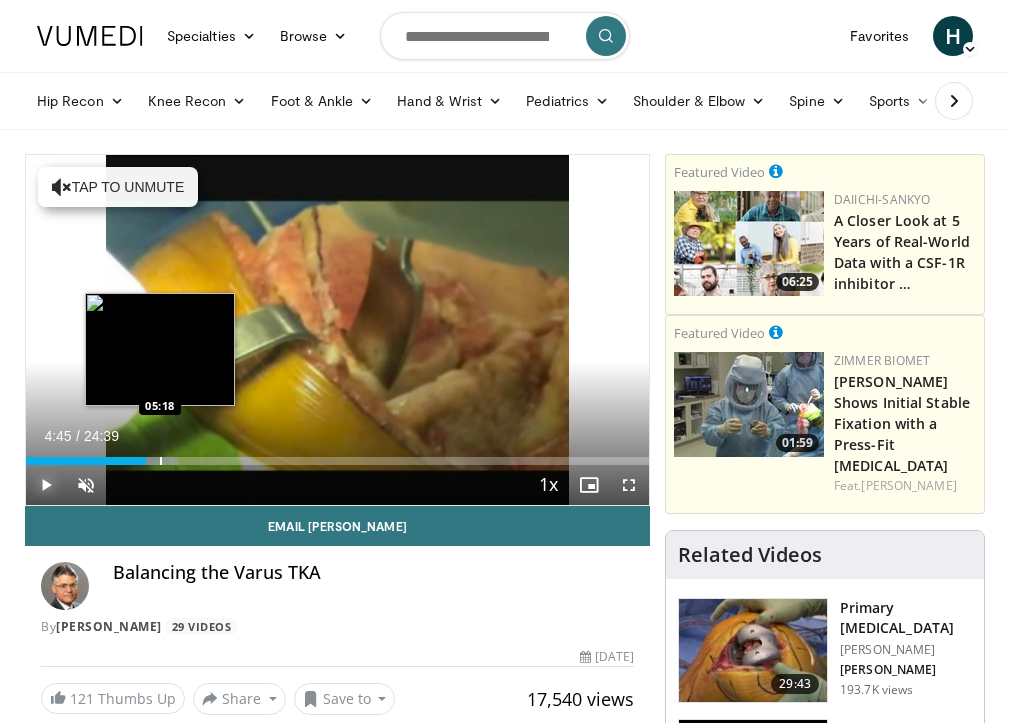 click at bounding box center (161, 461) 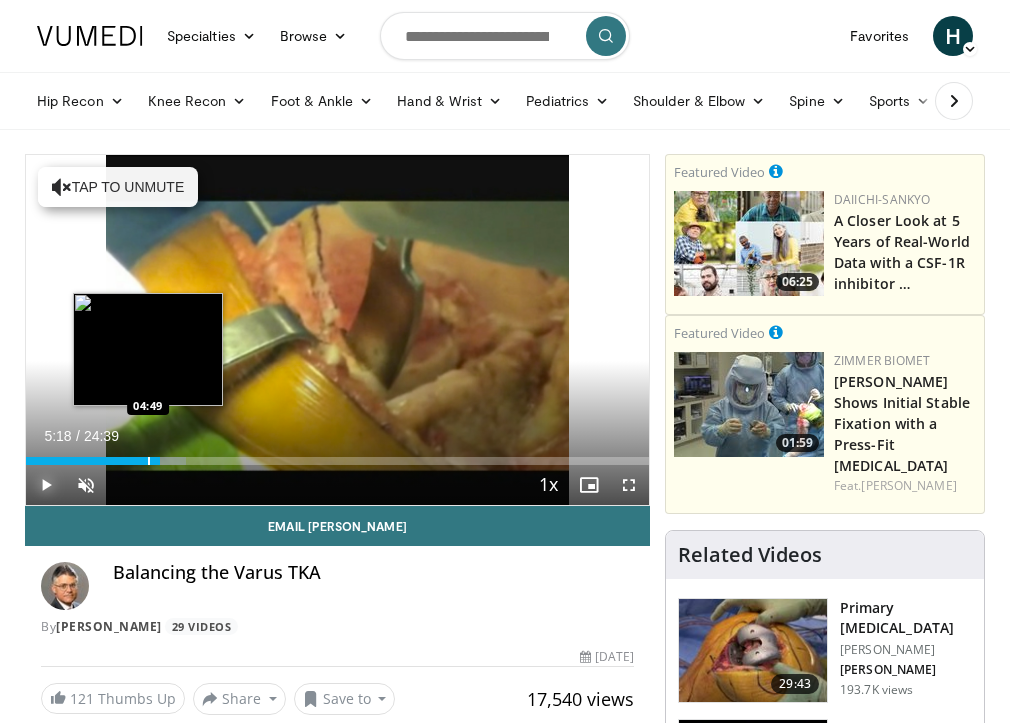 click at bounding box center (149, 461) 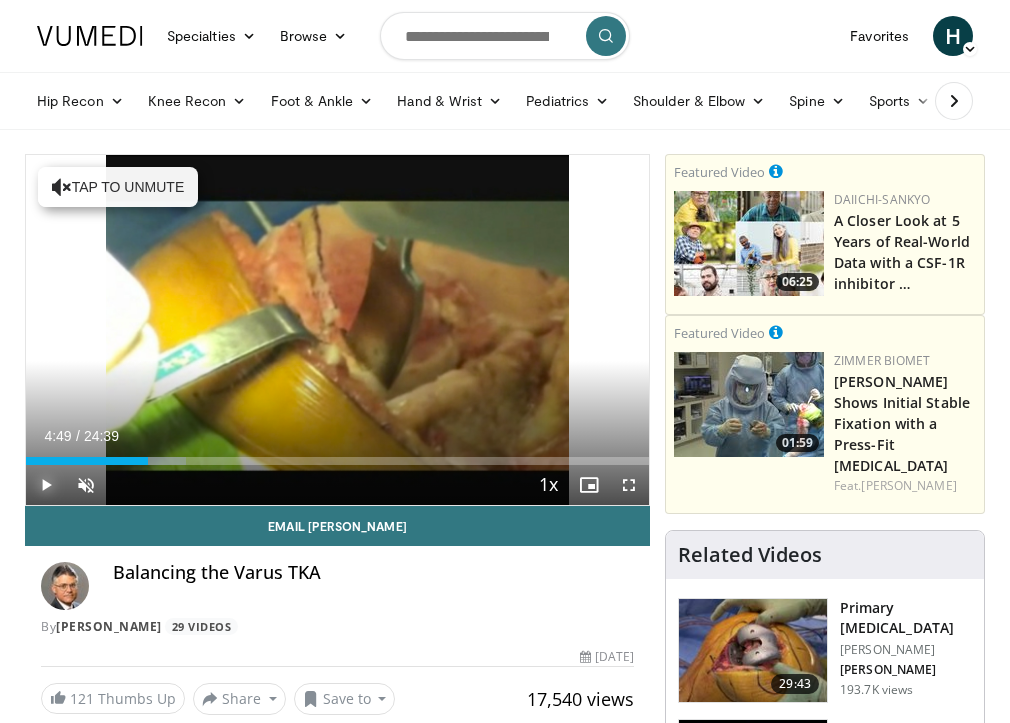 click at bounding box center [46, 485] 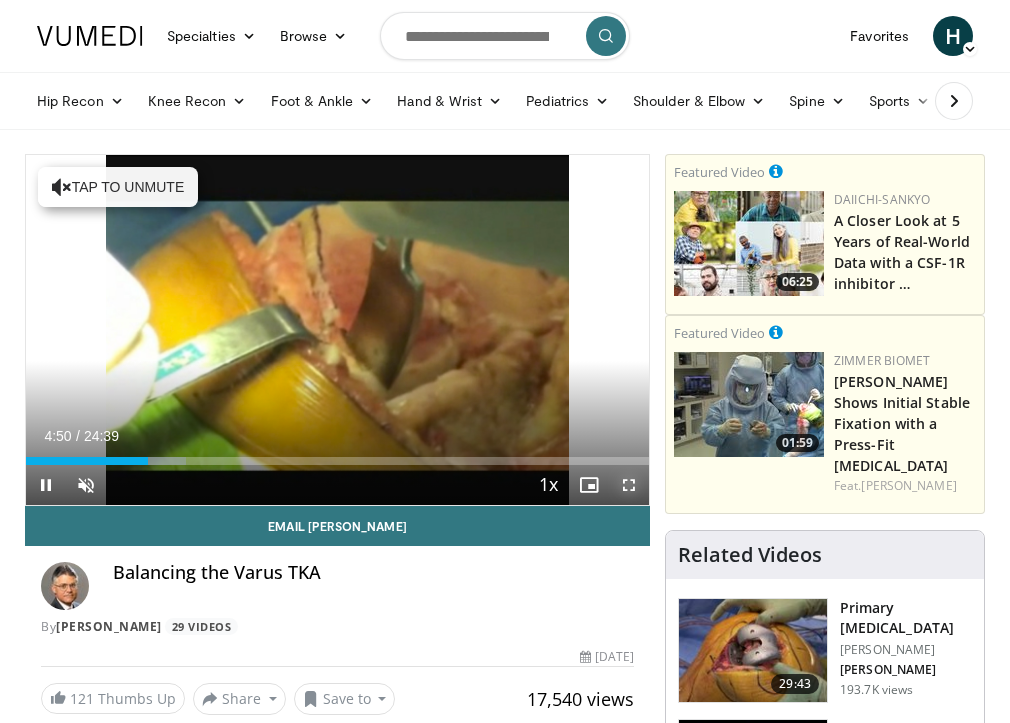 click at bounding box center (629, 485) 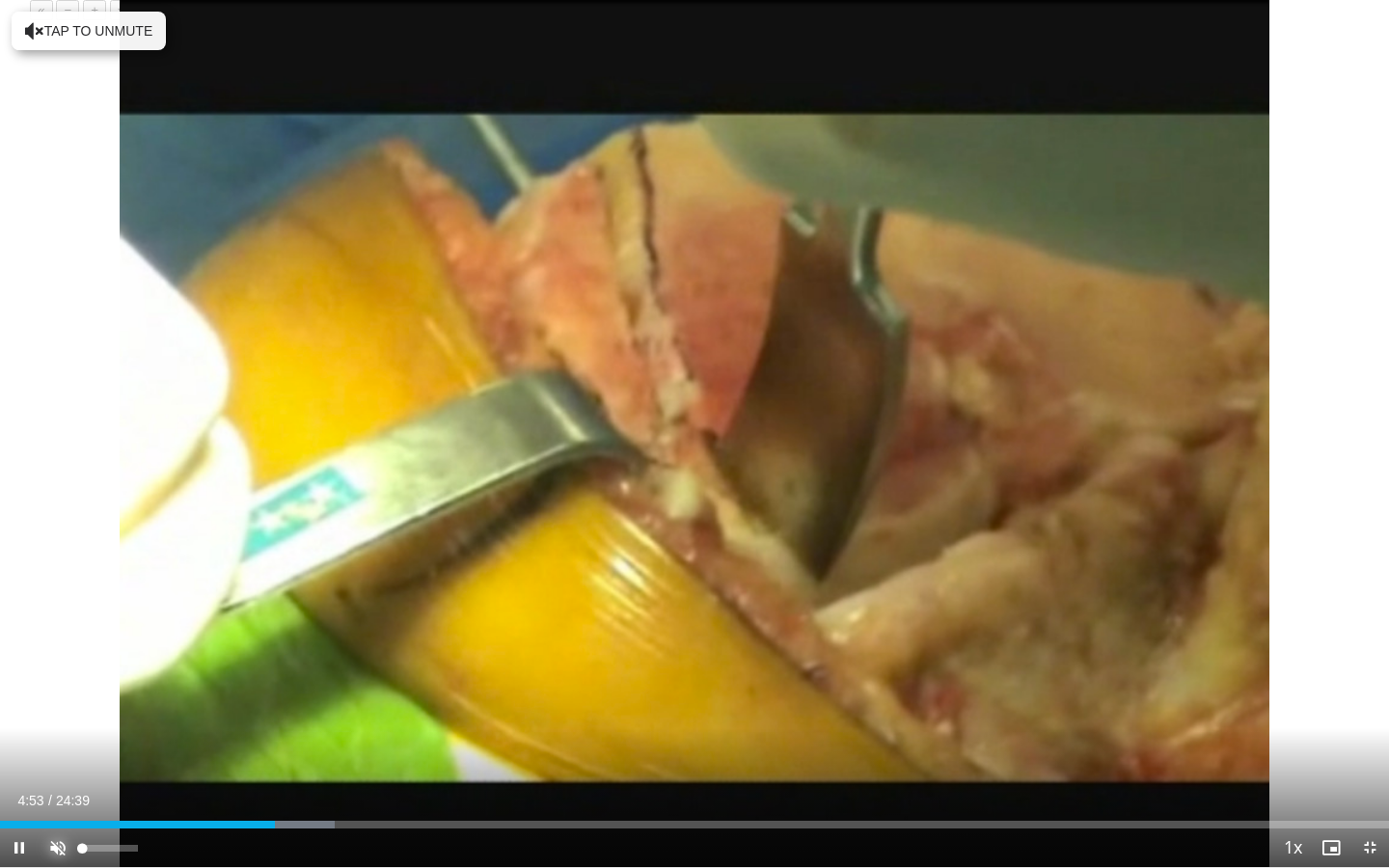 click at bounding box center (58, 848) 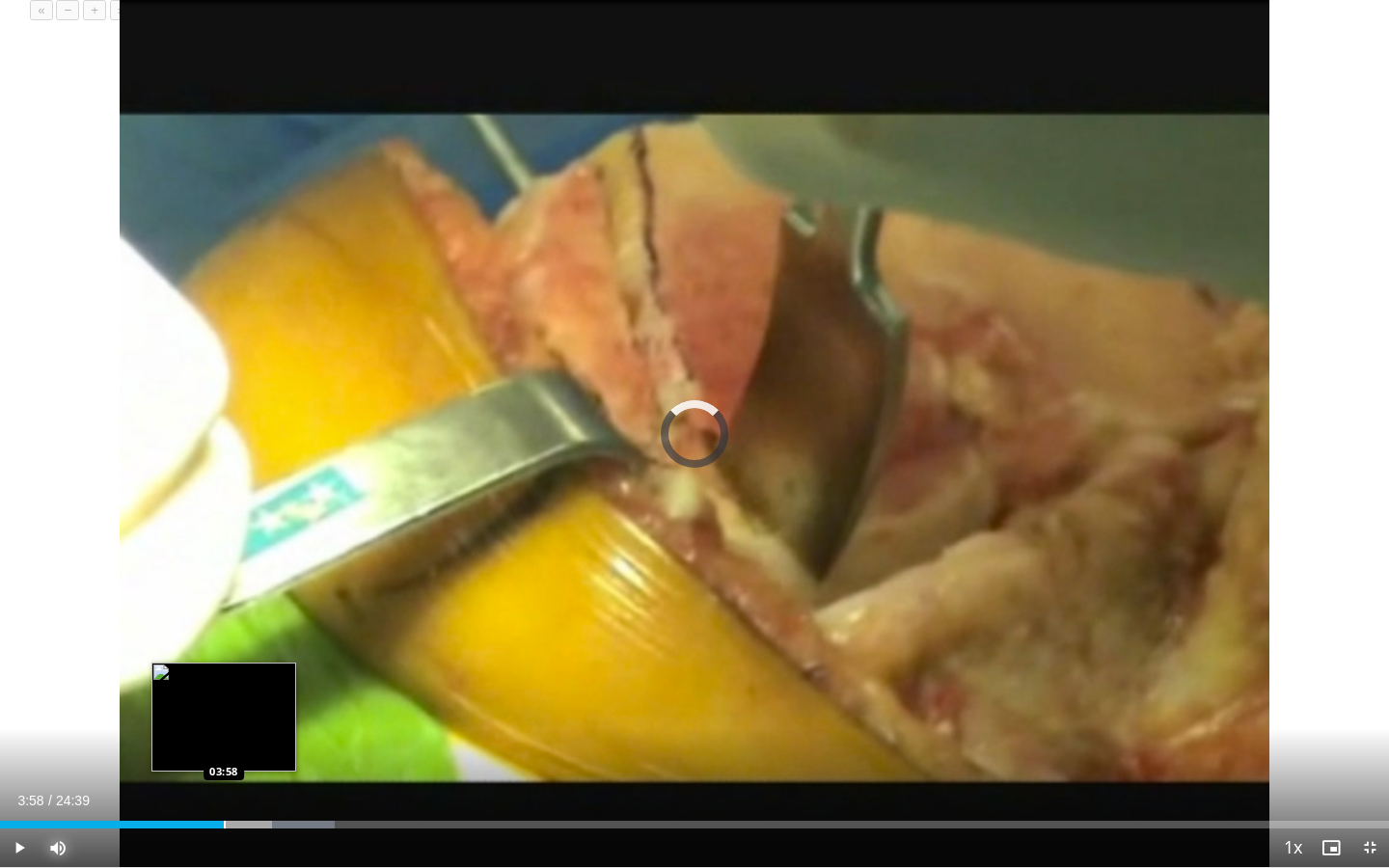 click at bounding box center [225, 825] 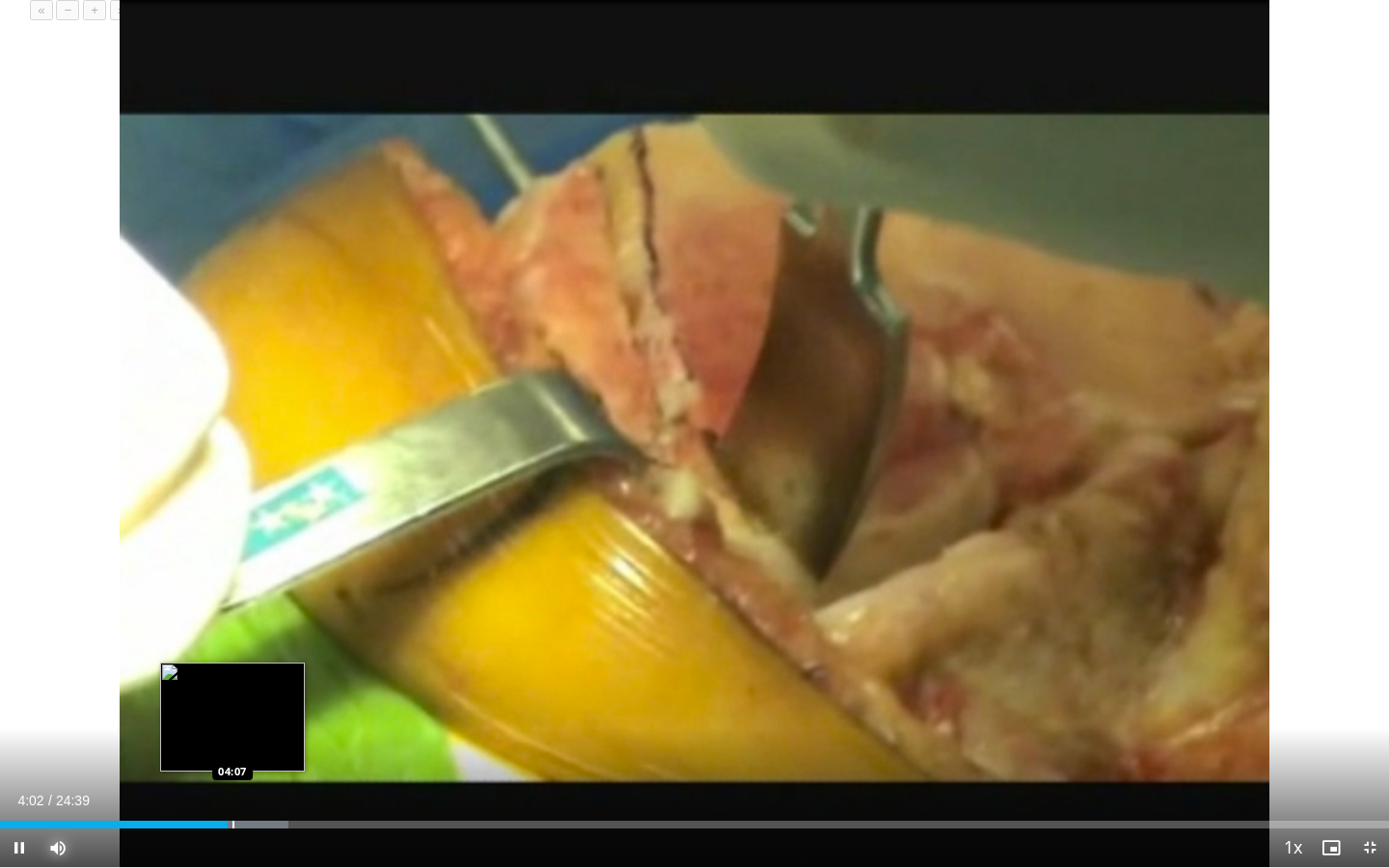 click on "Loaded :  20.77% 04:02 04:07" at bounding box center [694, 819] 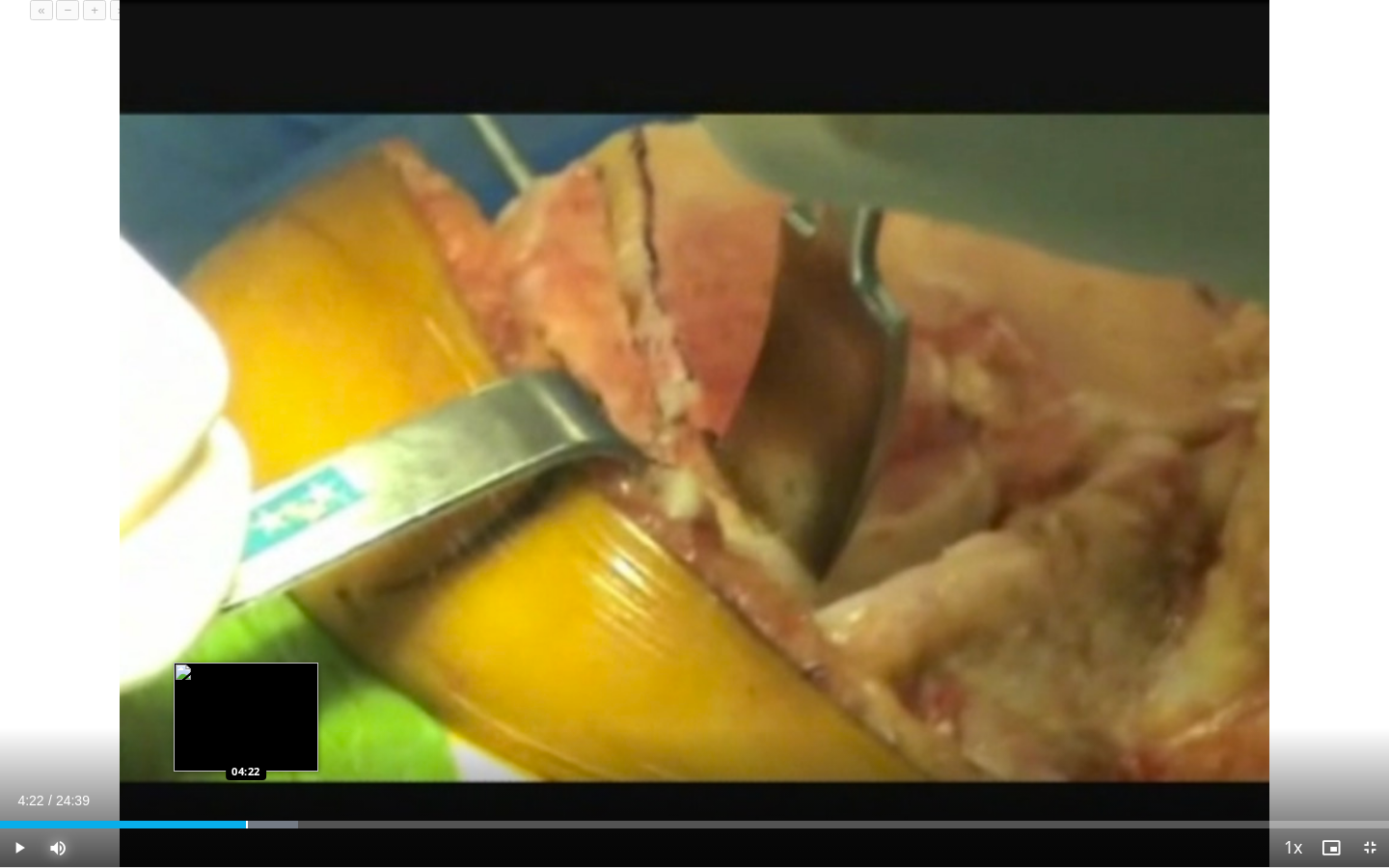 click at bounding box center (247, 825) 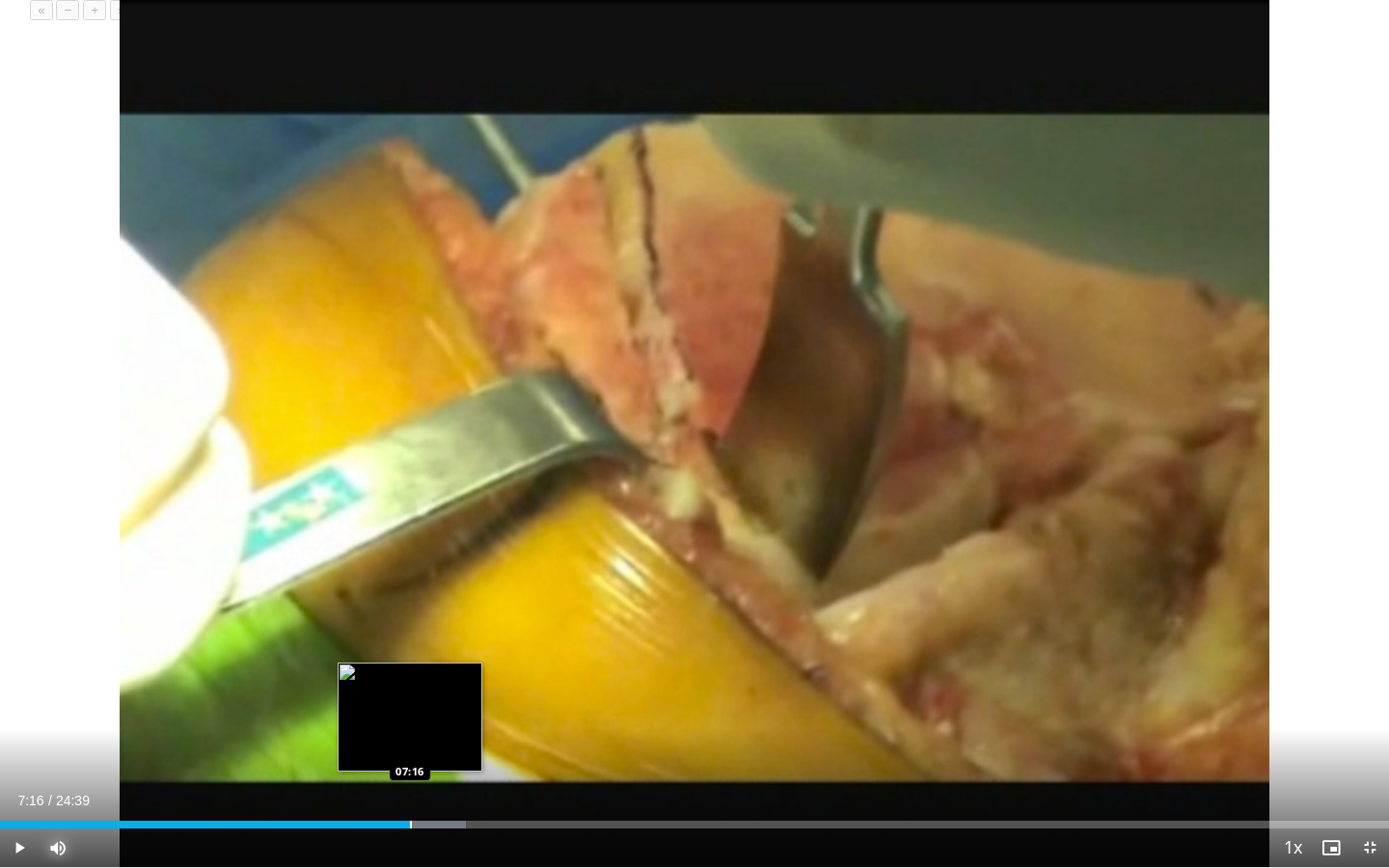 click at bounding box center (411, 825) 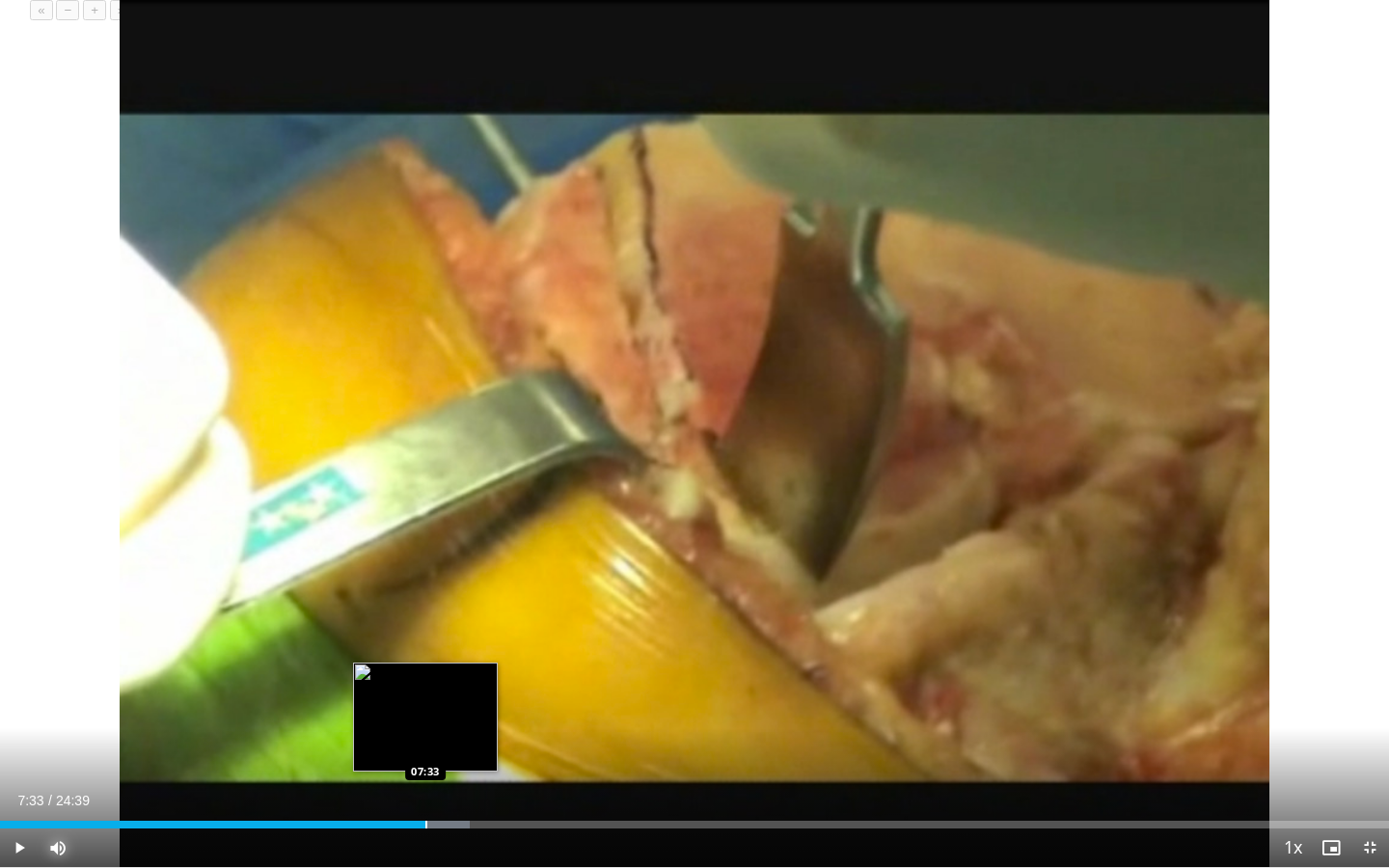 click at bounding box center [426, 825] 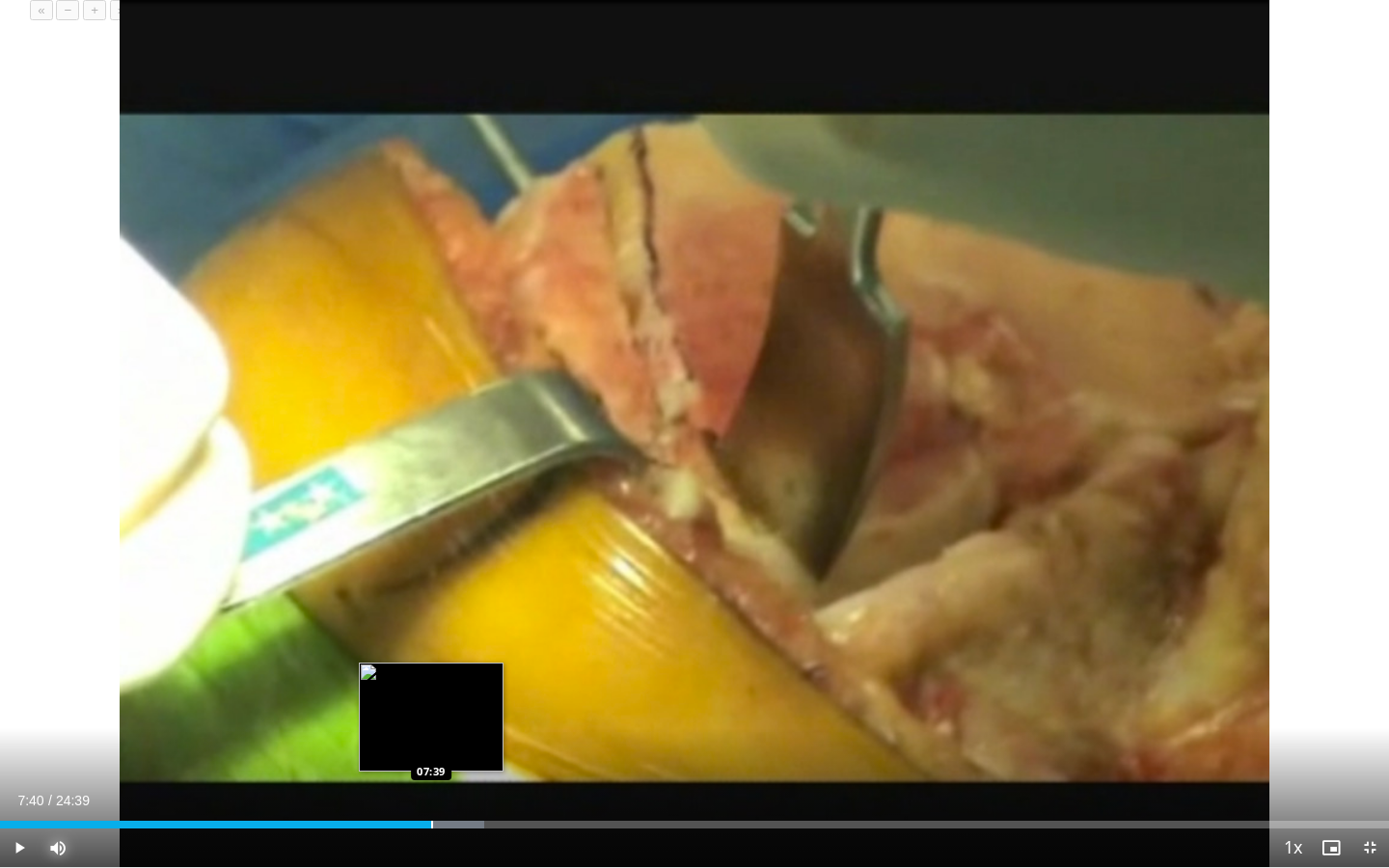 click at bounding box center [432, 825] 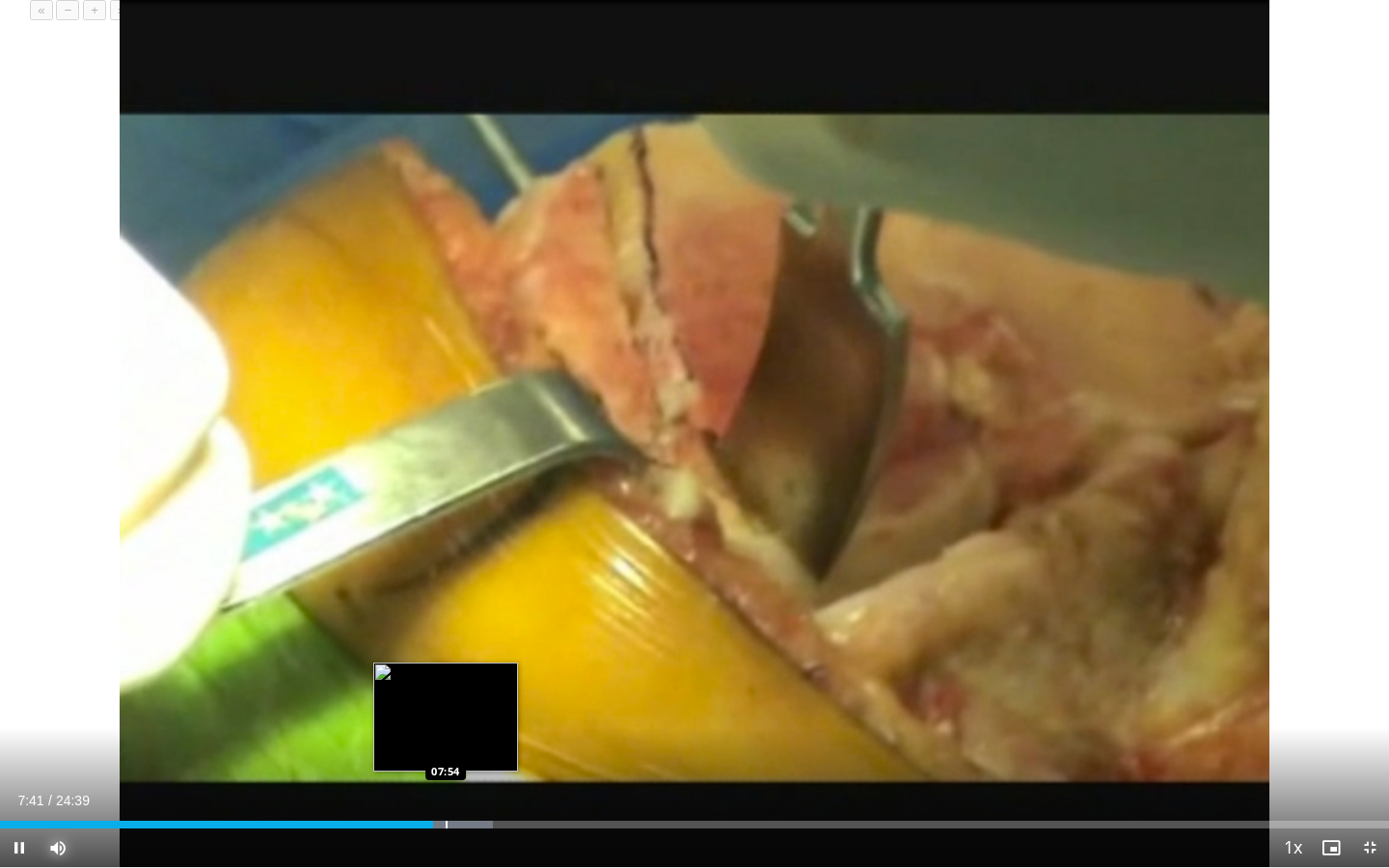click on "Loaded :  35.52% 07:41 07:54" at bounding box center [694, 819] 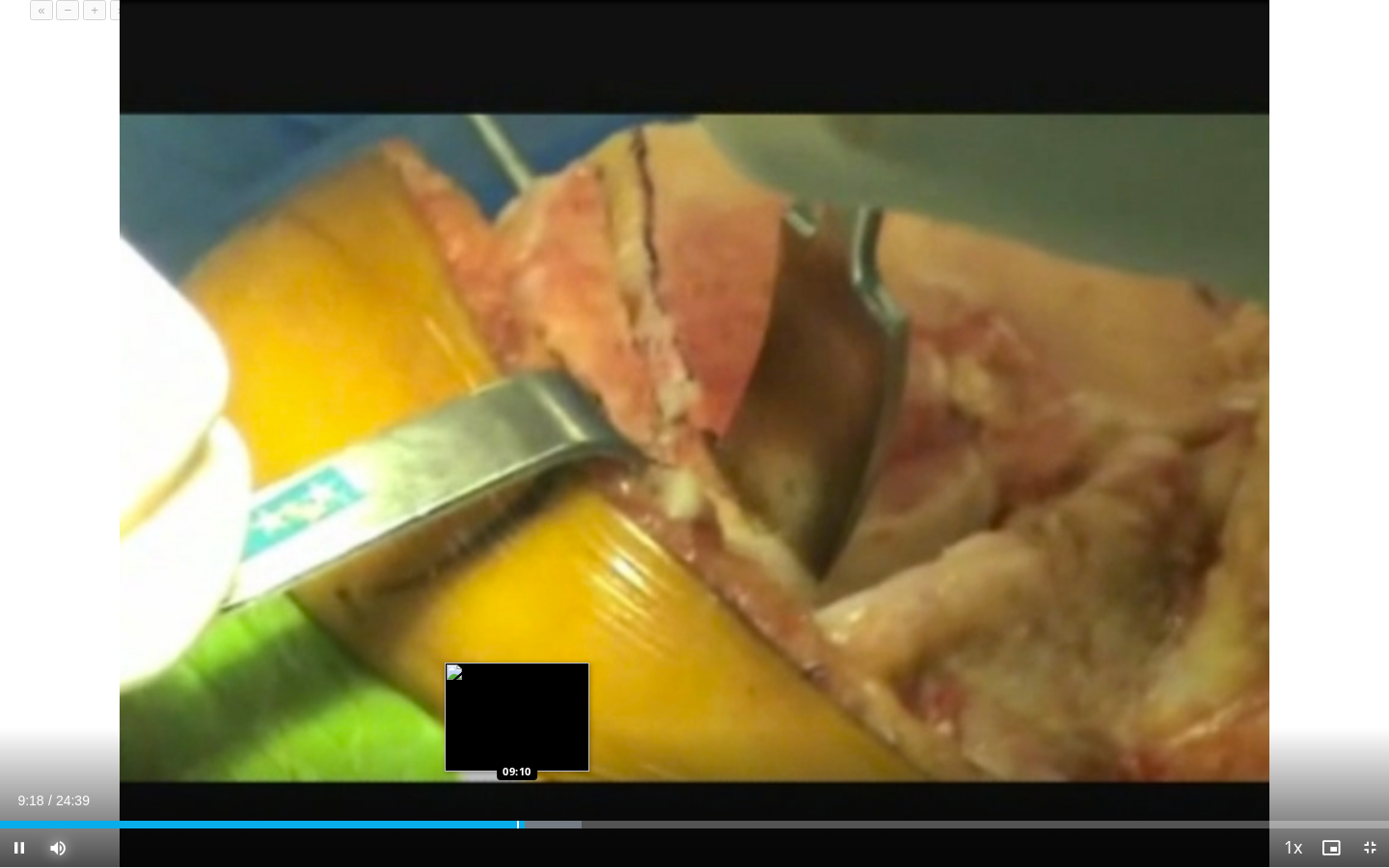 click at bounding box center [518, 825] 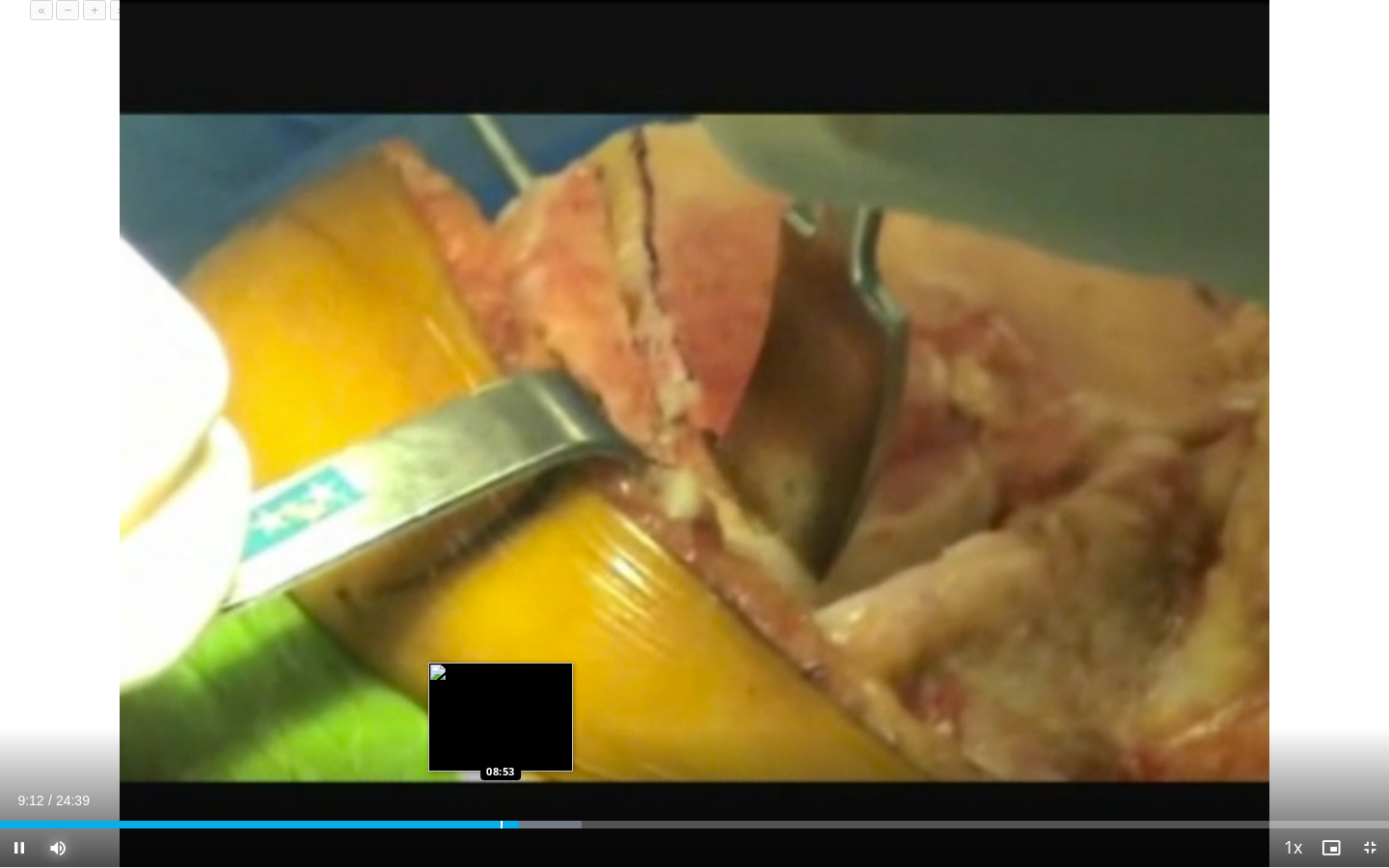 click on "Loaded :  41.89% 09:12 08:53" at bounding box center (694, 819) 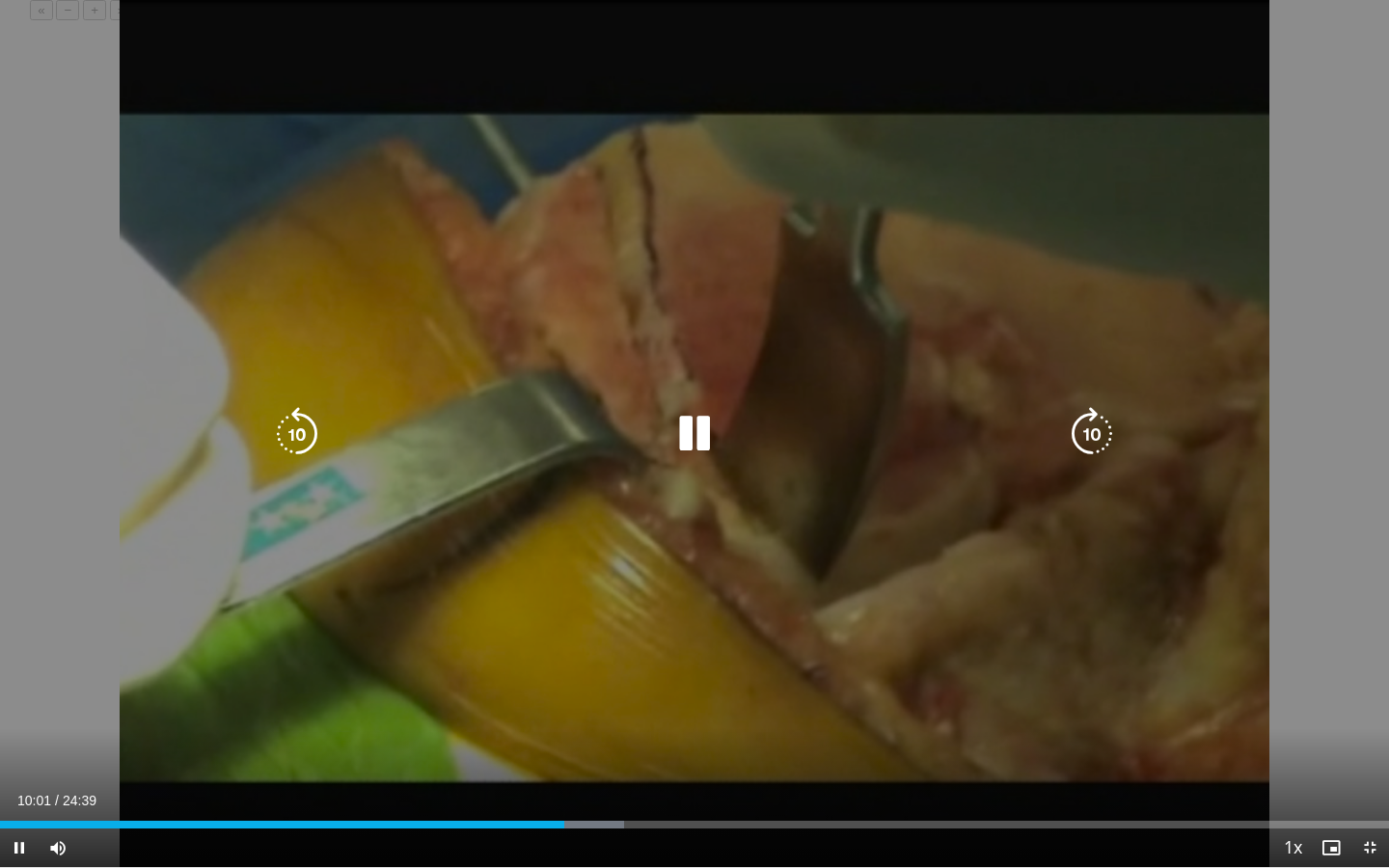 click at bounding box center [694, 434] 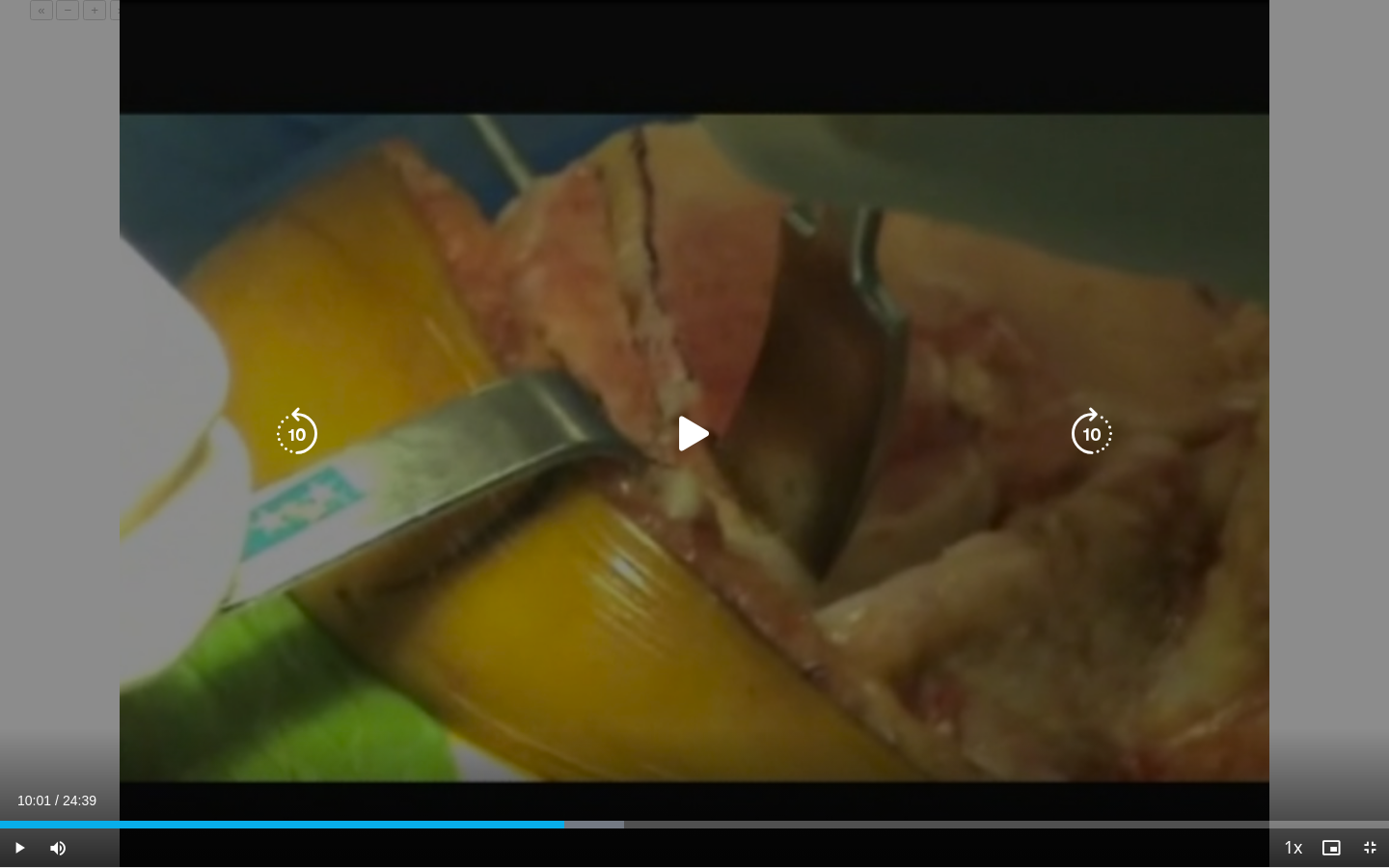 click at bounding box center [694, 434] 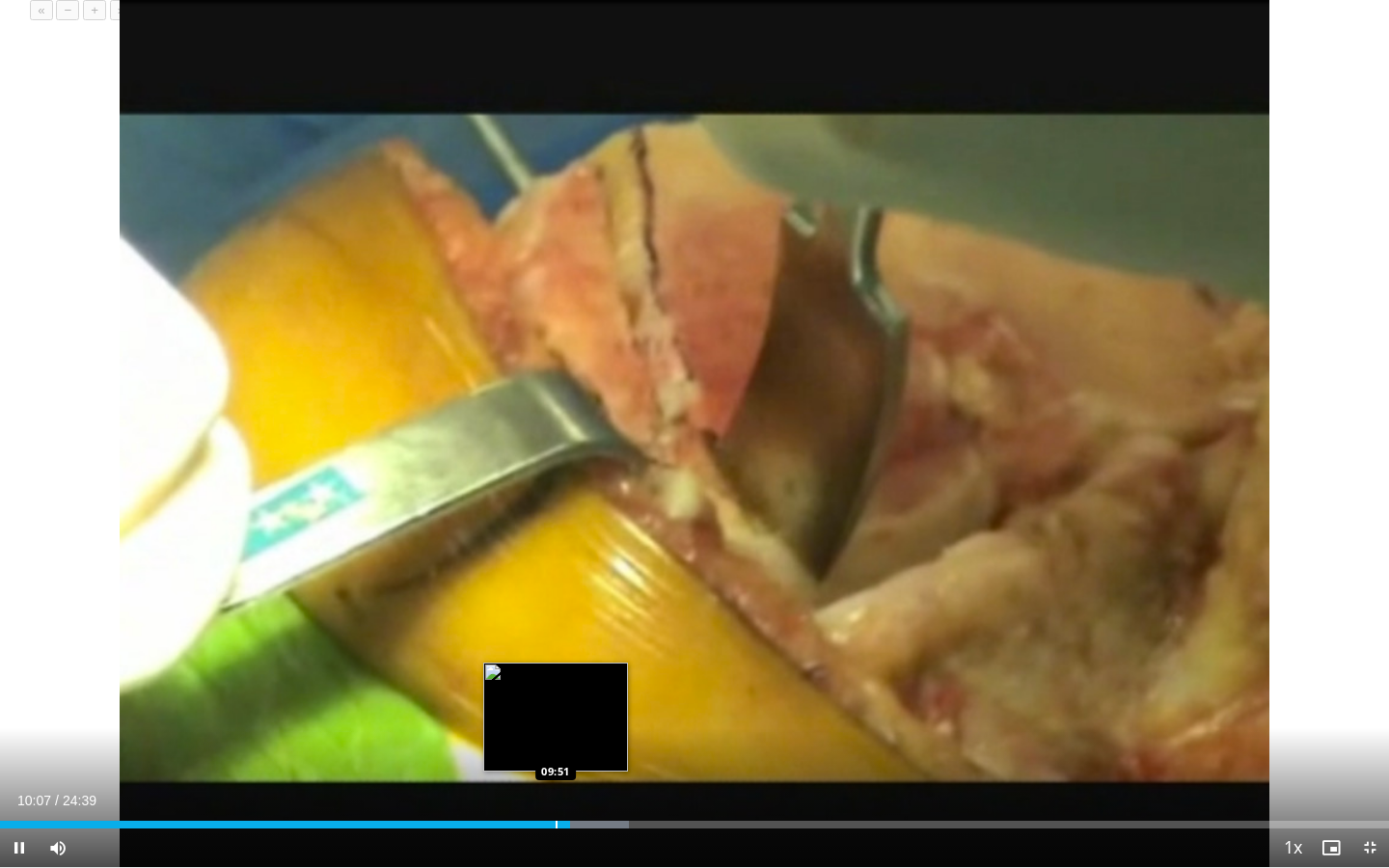 click at bounding box center (557, 825) 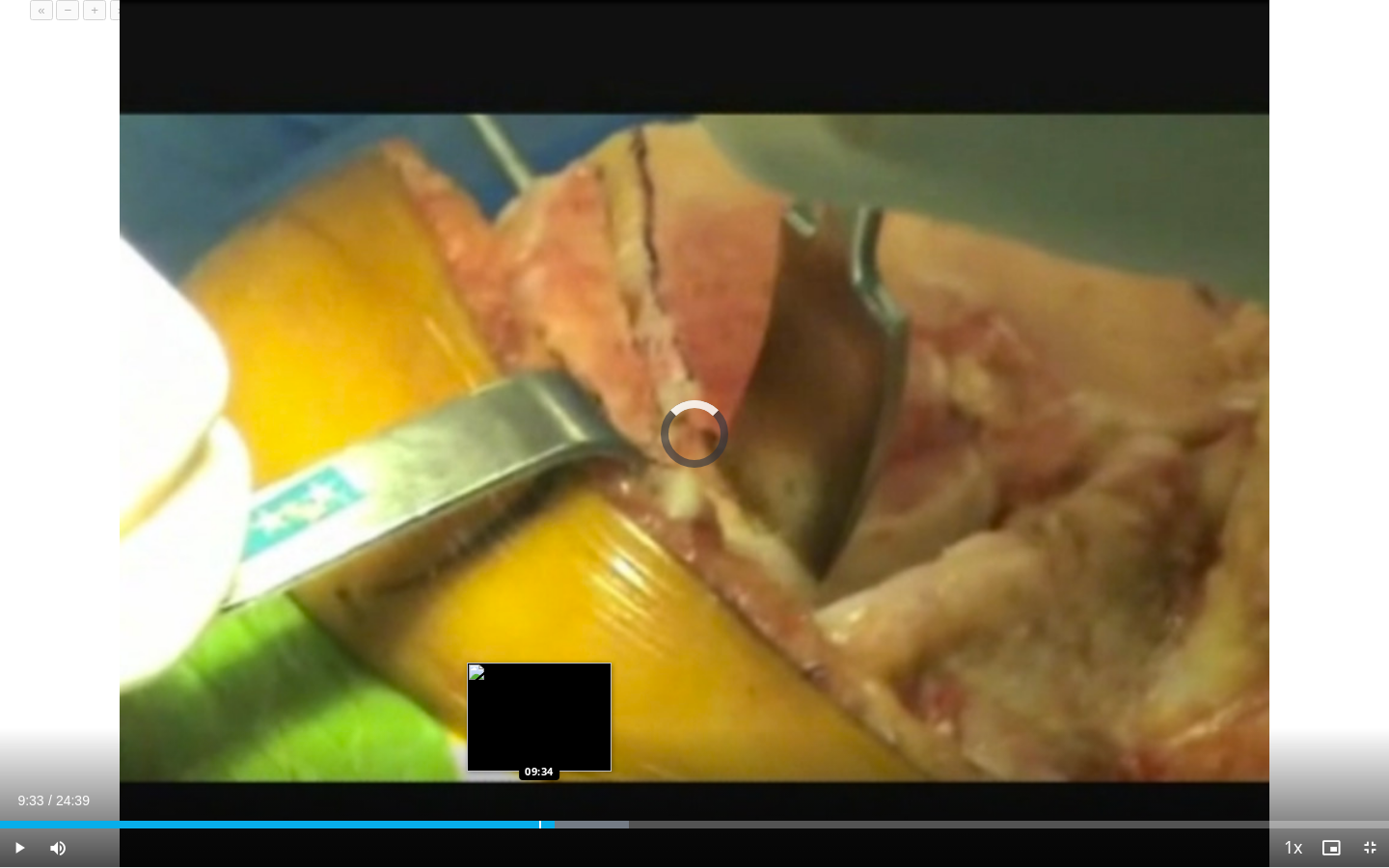click on "Loaded :  45.27% 09:51 09:34" at bounding box center [694, 825] 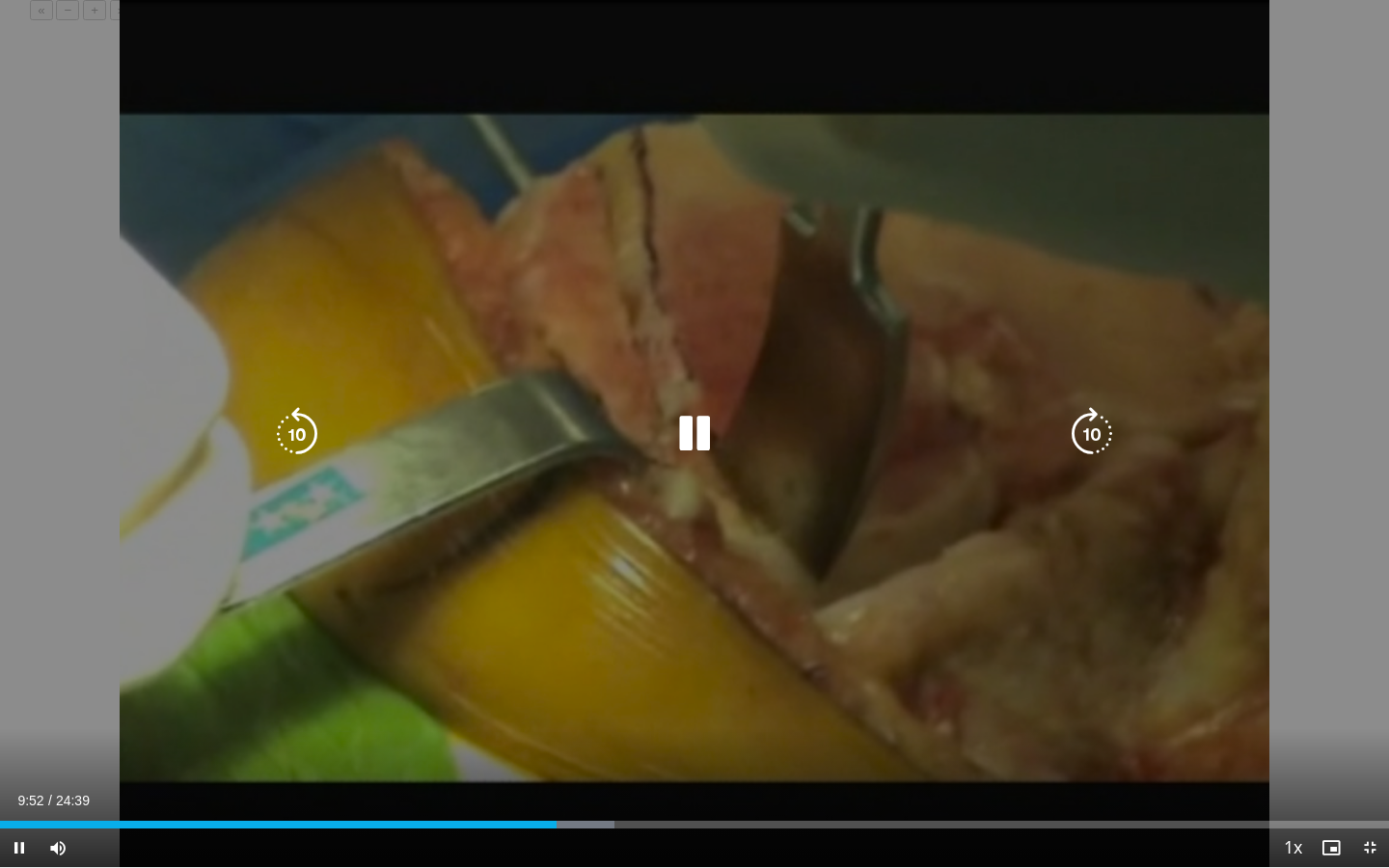 click at bounding box center (694, 434) 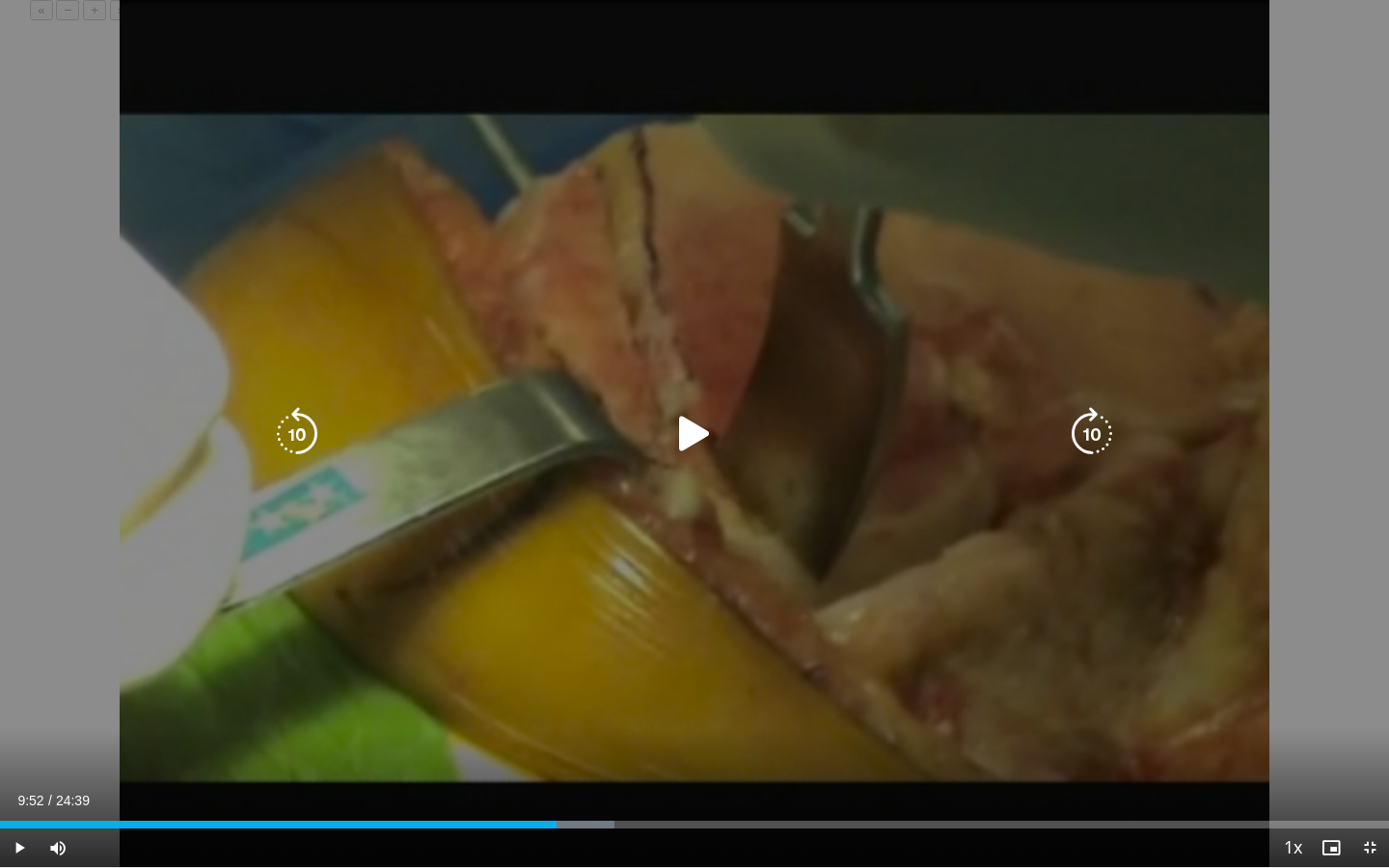click at bounding box center [694, 434] 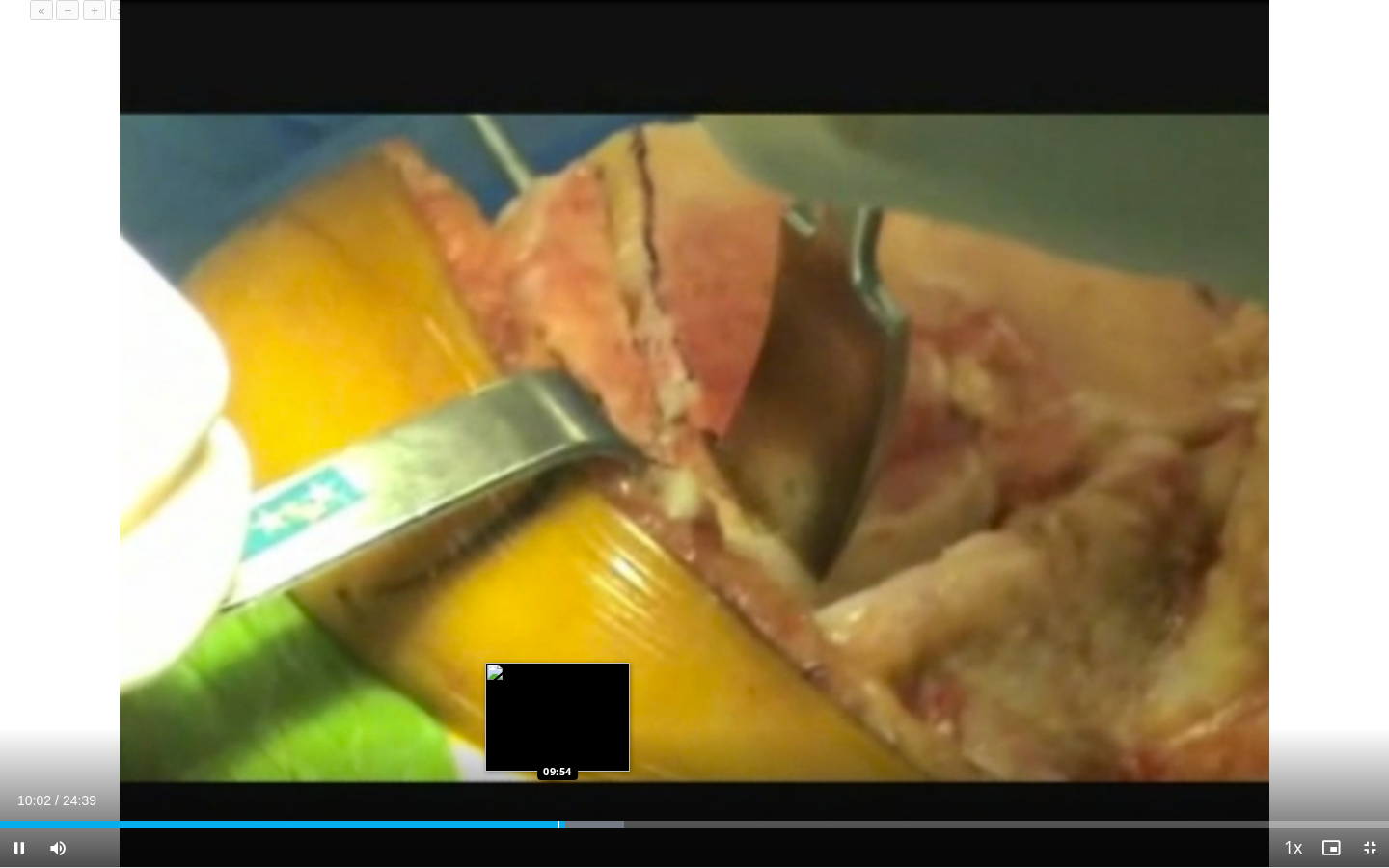 click at bounding box center (558, 825) 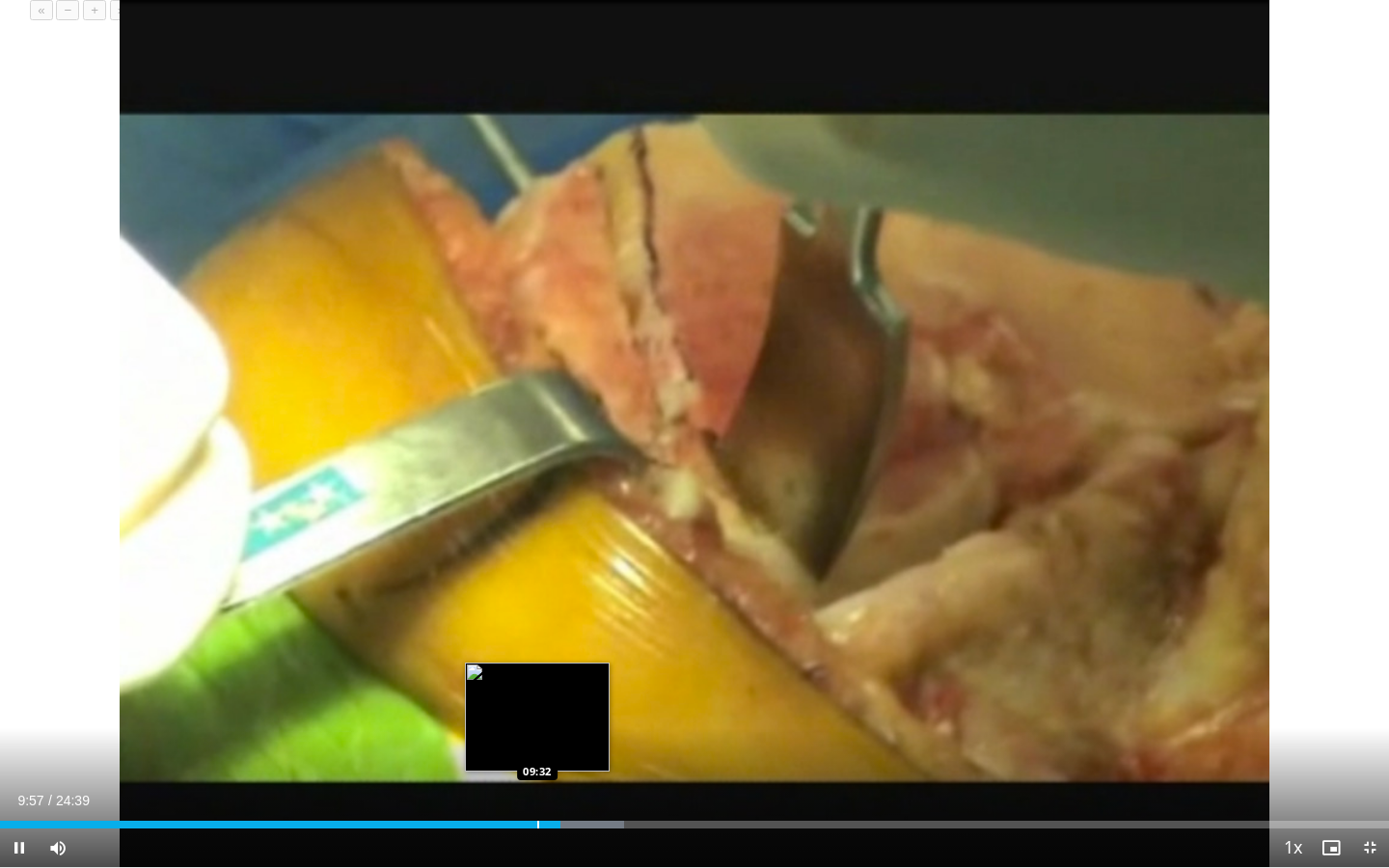 click at bounding box center [538, 825] 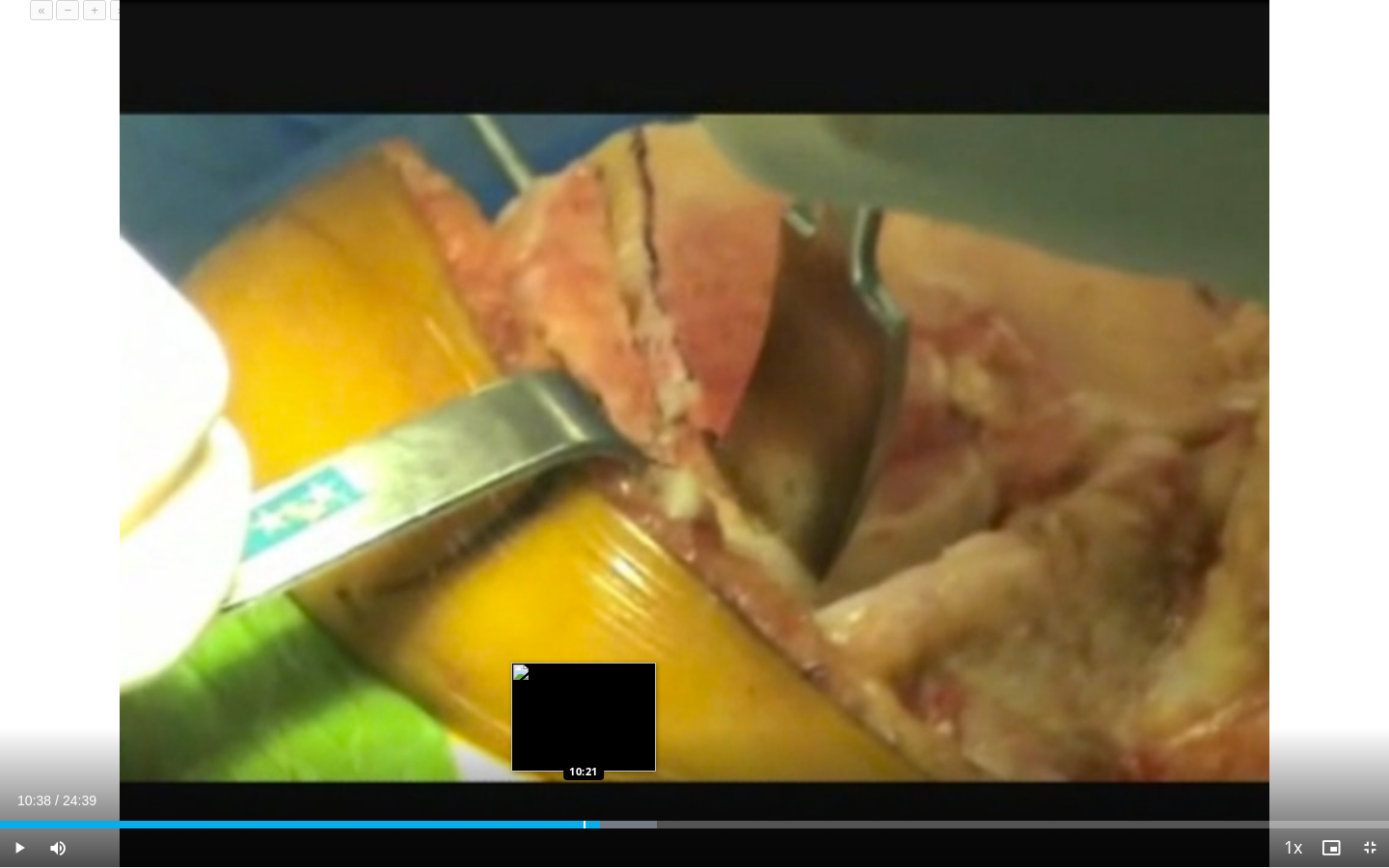 click at bounding box center [585, 825] 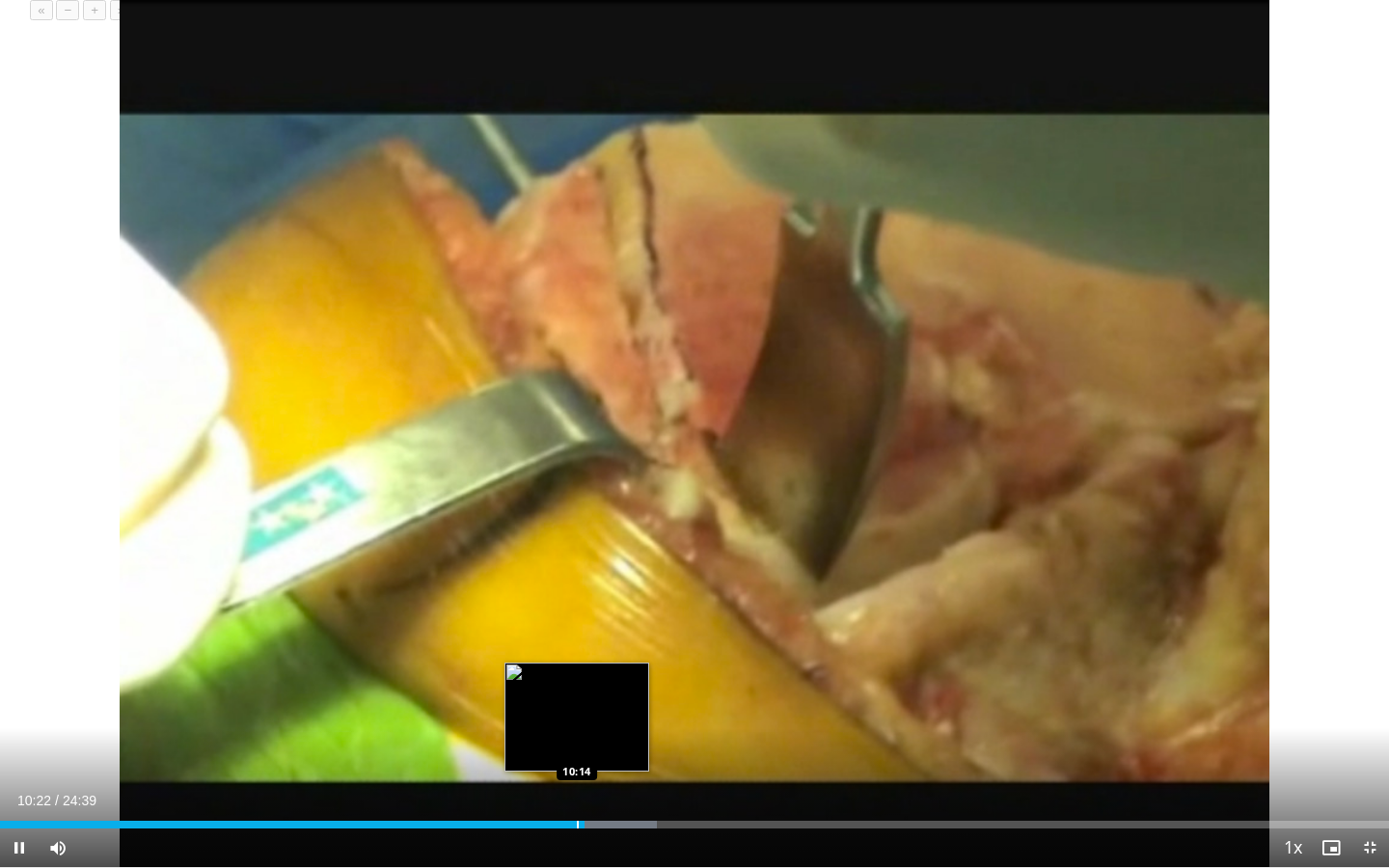 click on "Loaded :  47.30% 10:22 10:14" at bounding box center (694, 819) 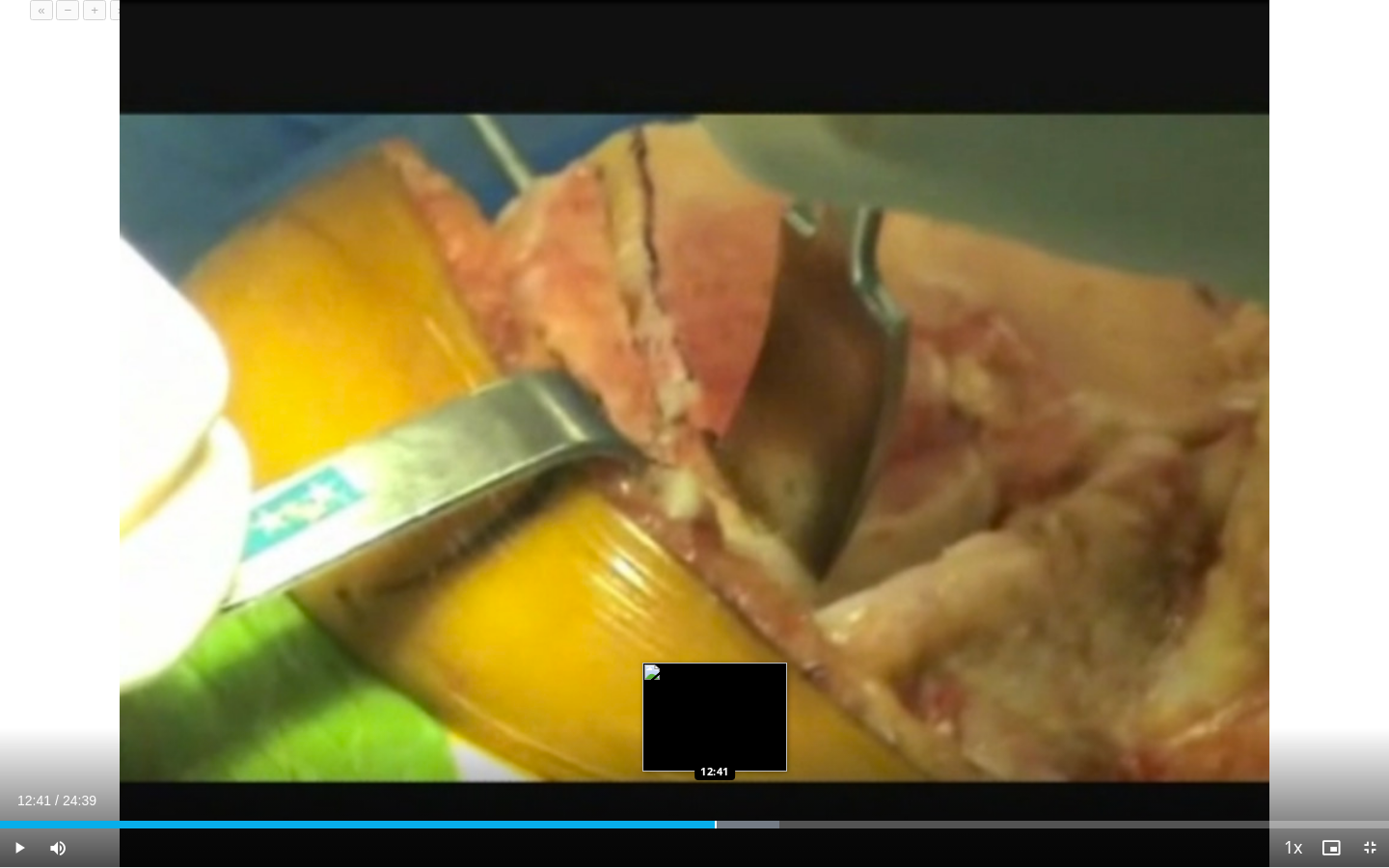 click at bounding box center [716, 825] 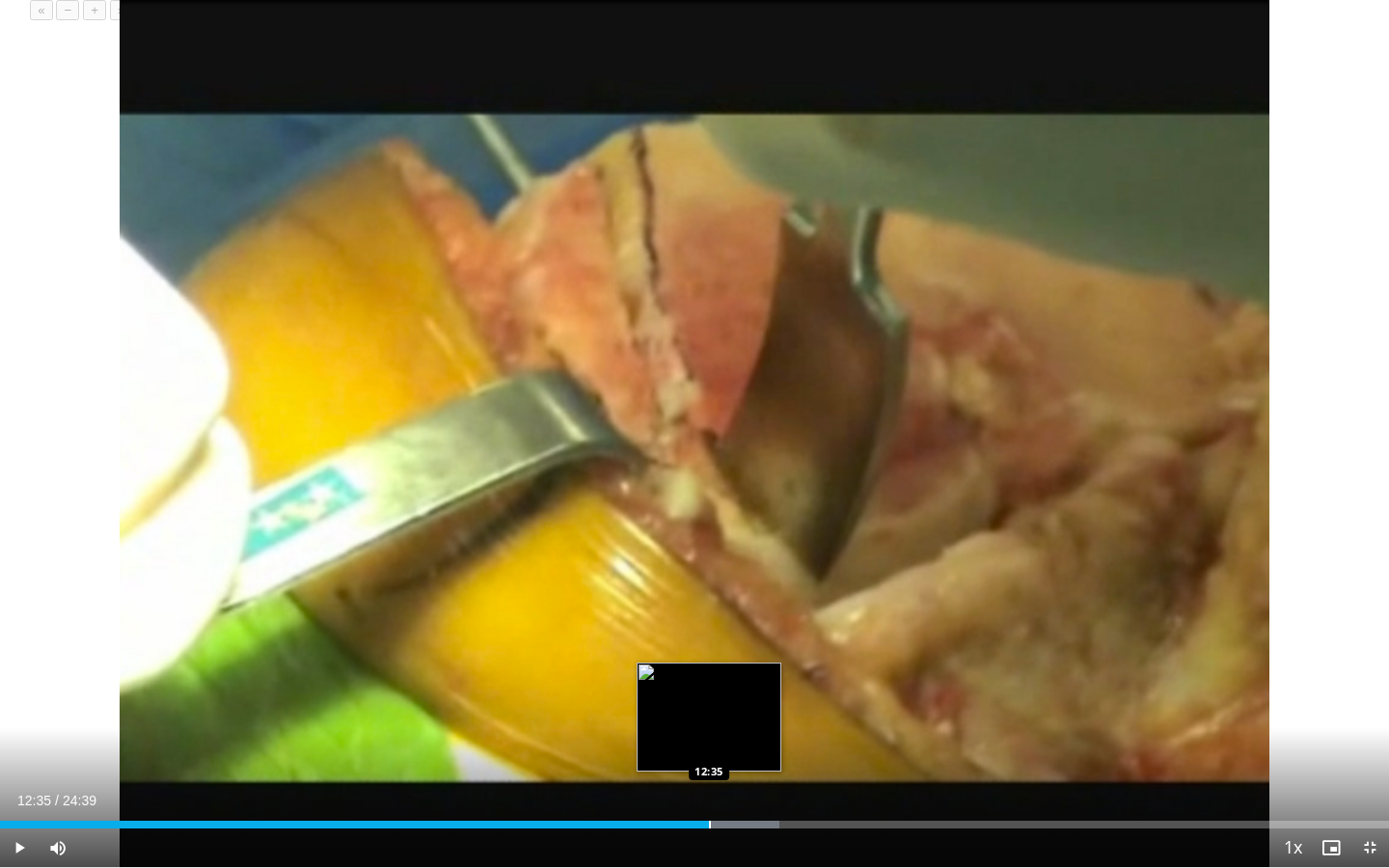 click on "Loaded :  56.08% 12:35 12:35" at bounding box center [694, 825] 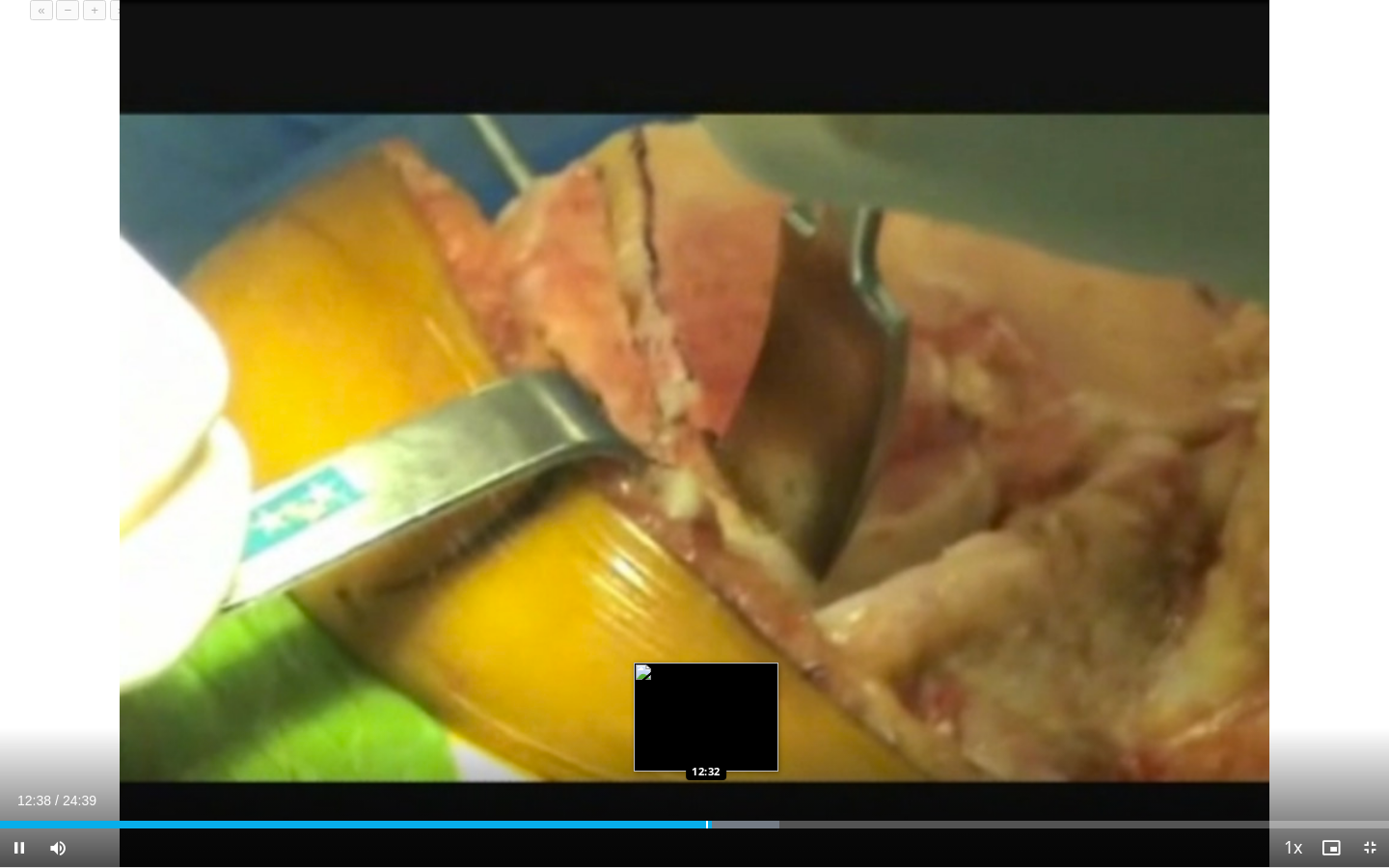 click at bounding box center [707, 825] 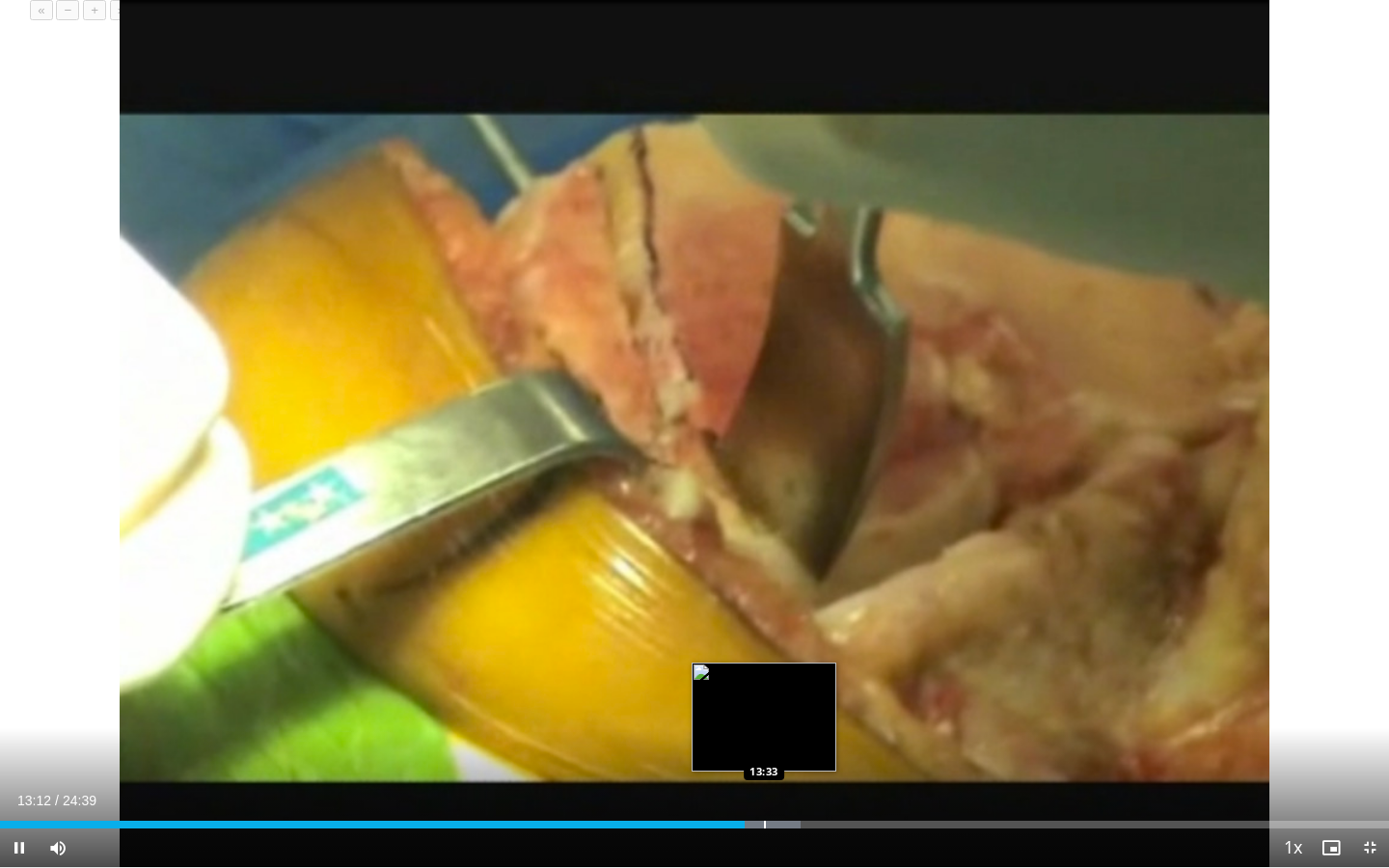 click at bounding box center (765, 825) 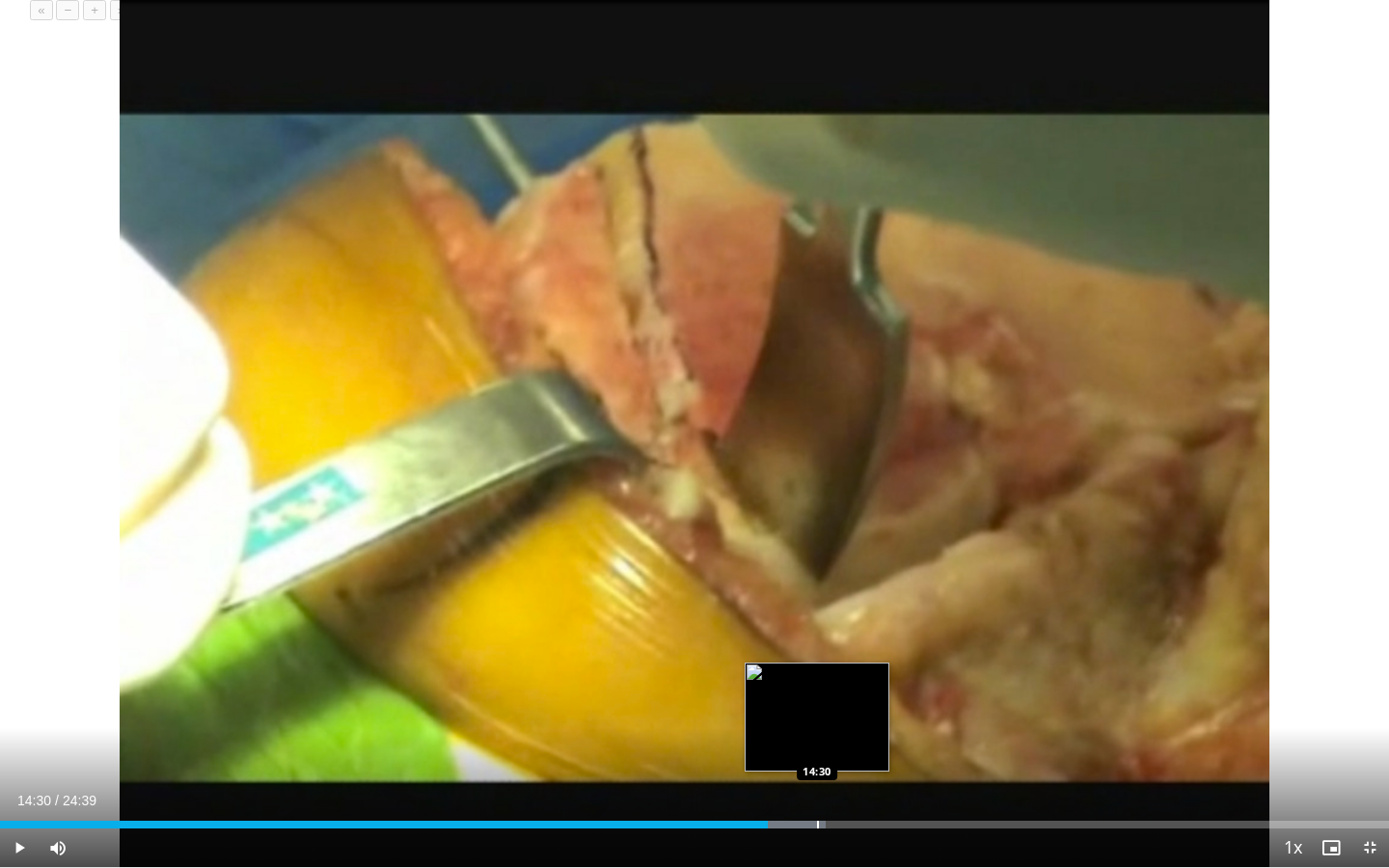 click at bounding box center [818, 825] 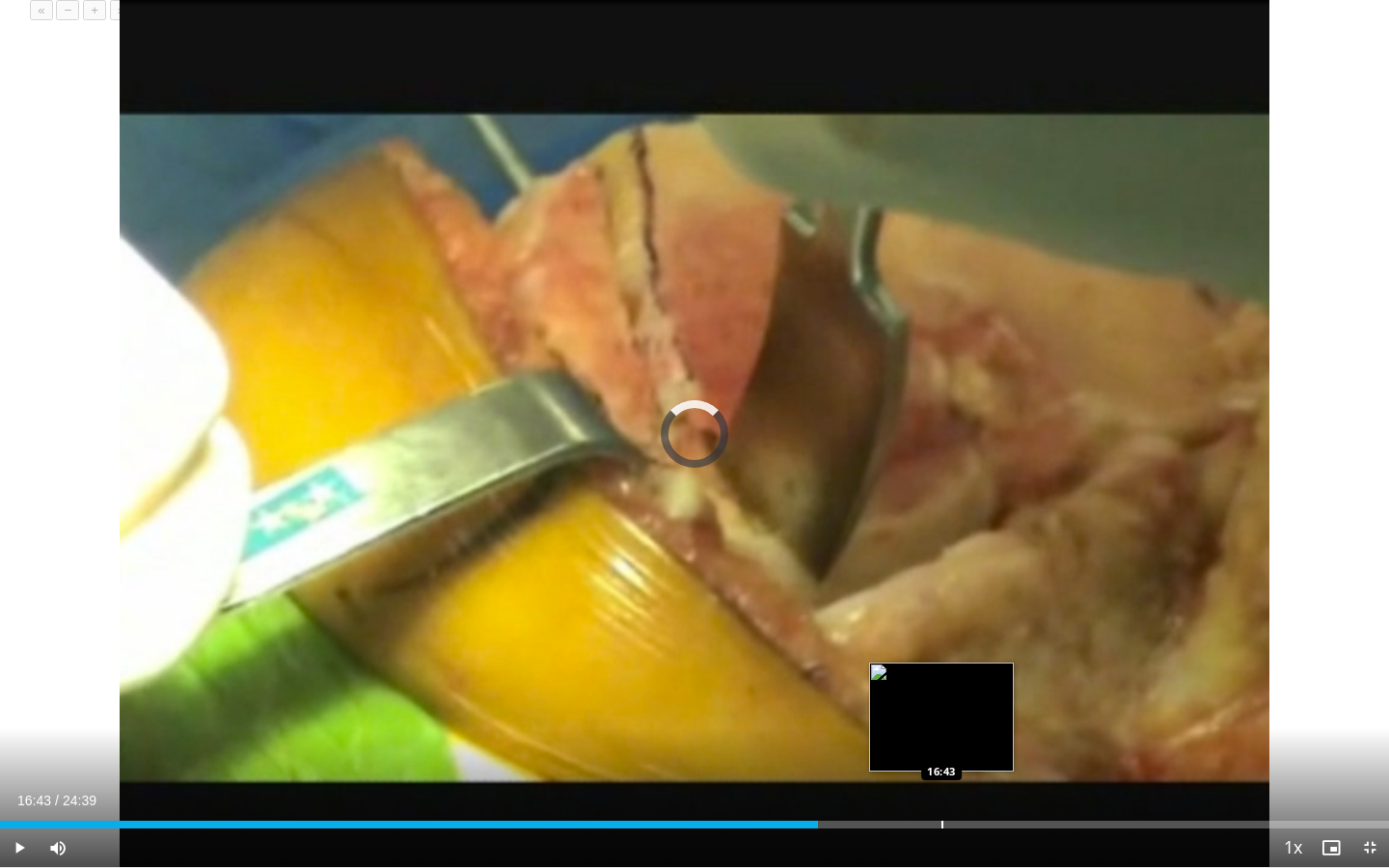click on "Loaded :  0.00% 16:43 16:43" at bounding box center [694, 819] 